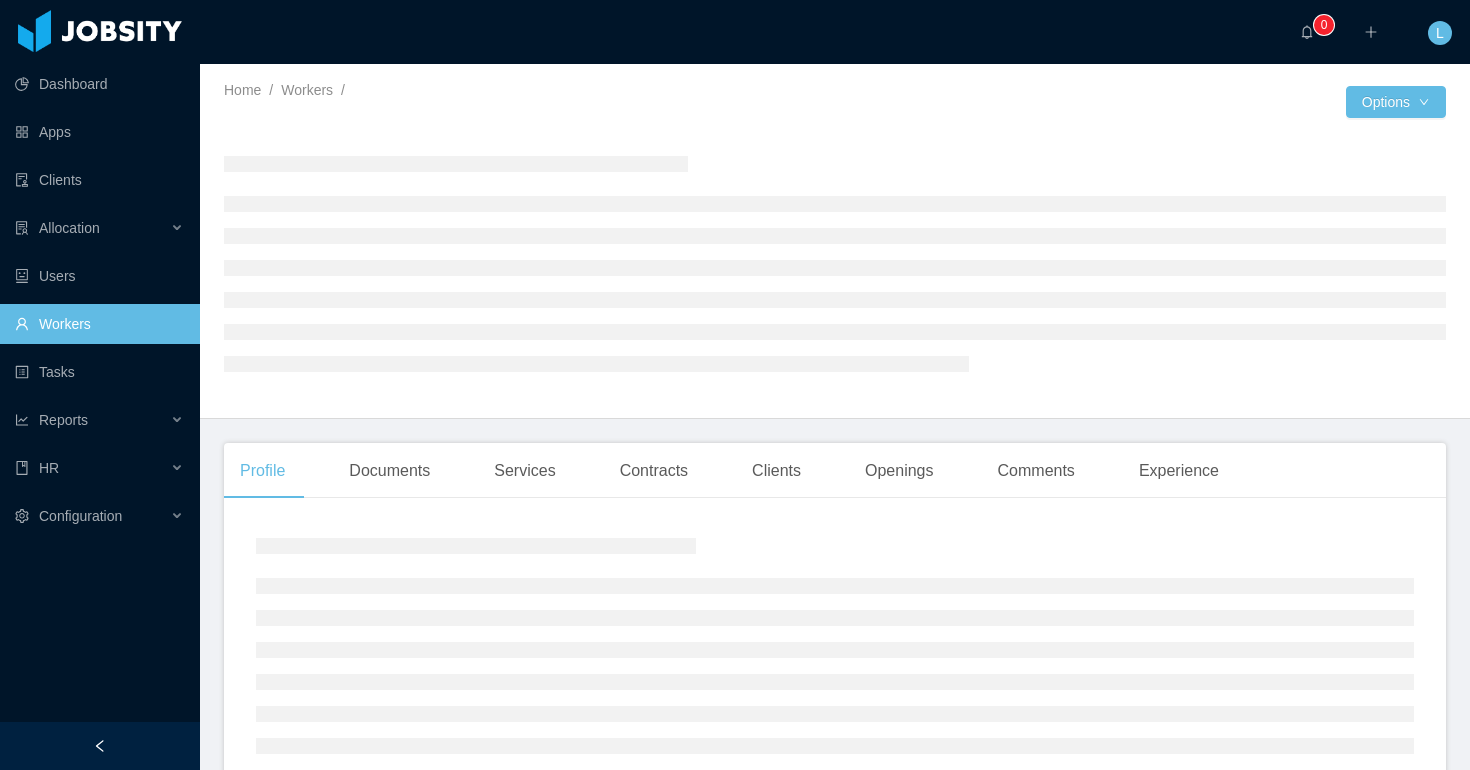 scroll, scrollTop: 0, scrollLeft: 0, axis: both 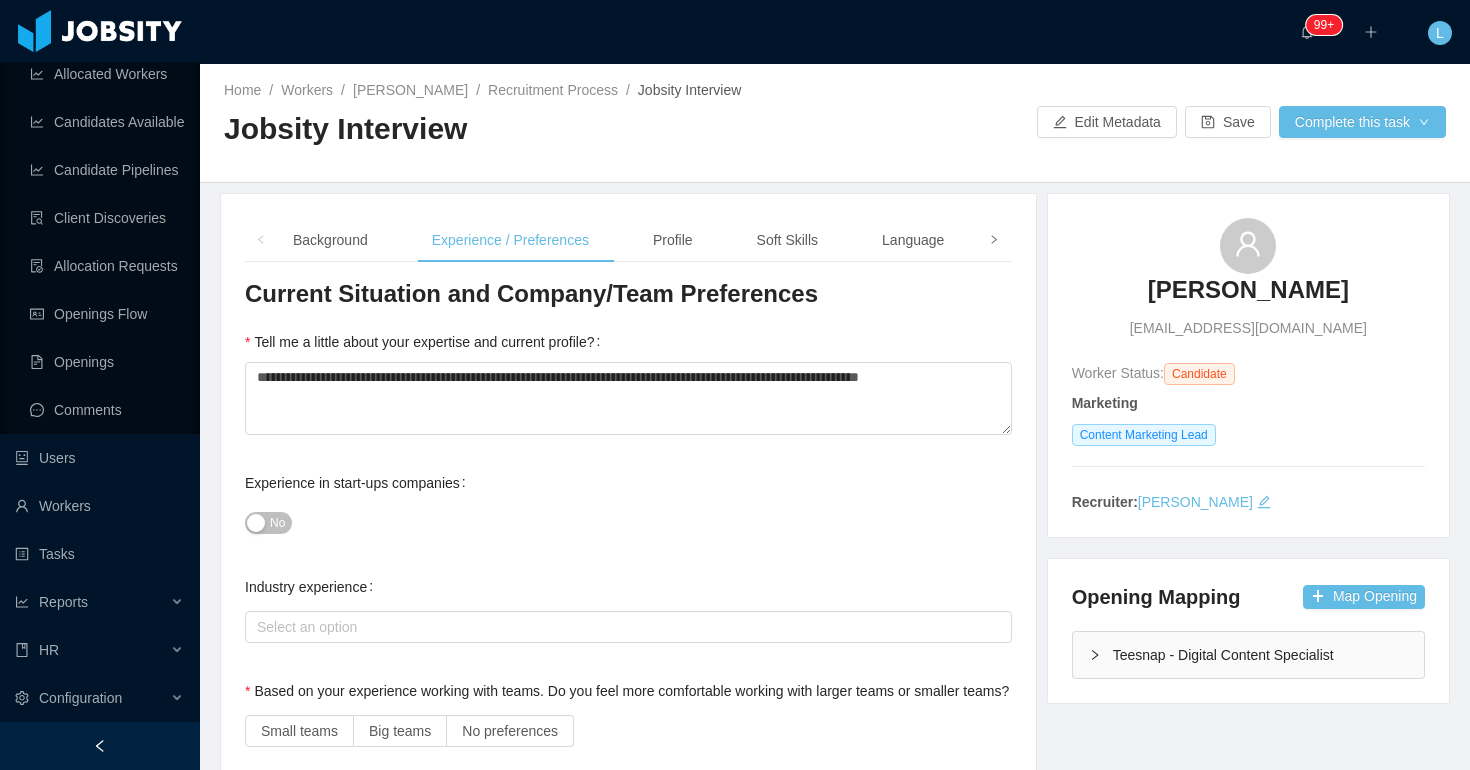 click at bounding box center [994, 240] 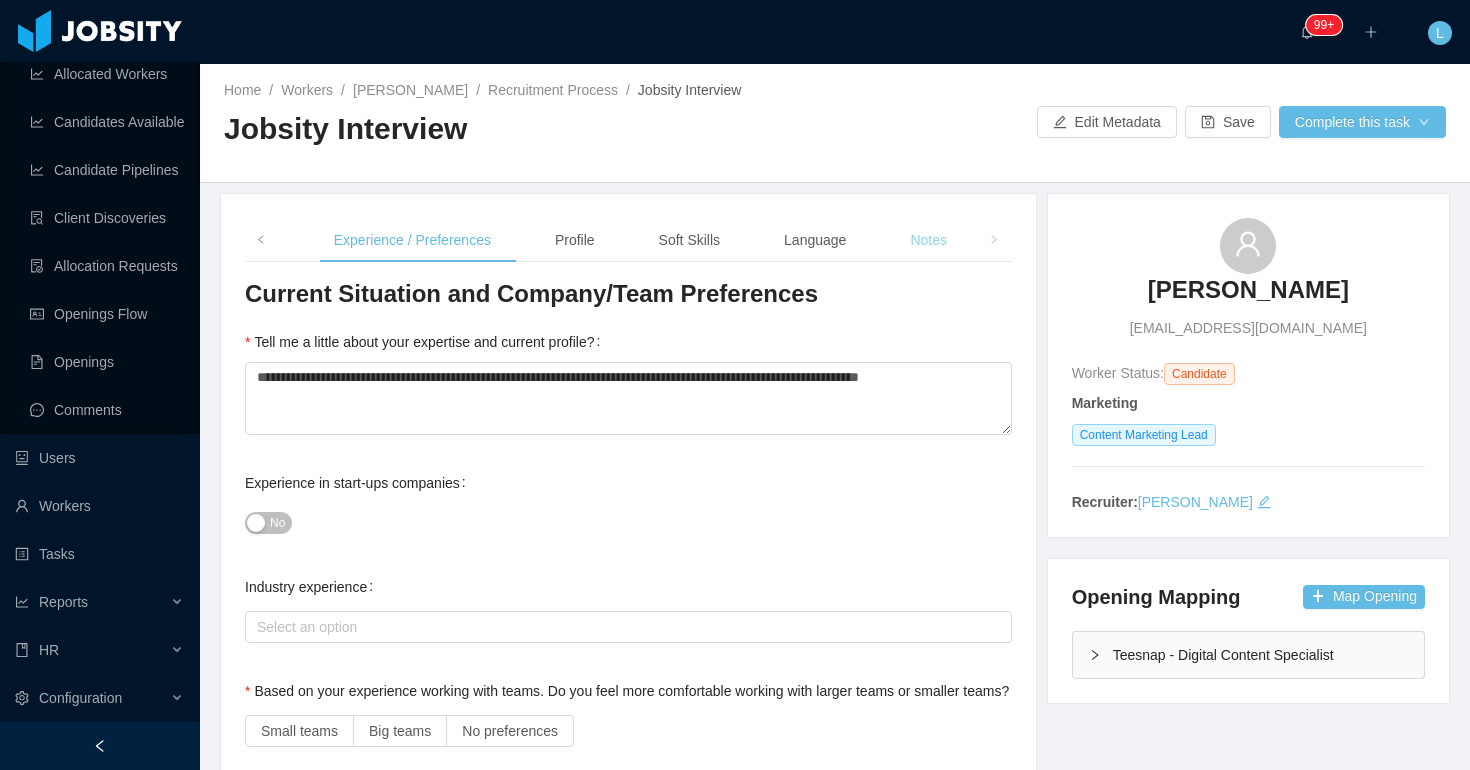 click on "Notes" at bounding box center (928, 240) 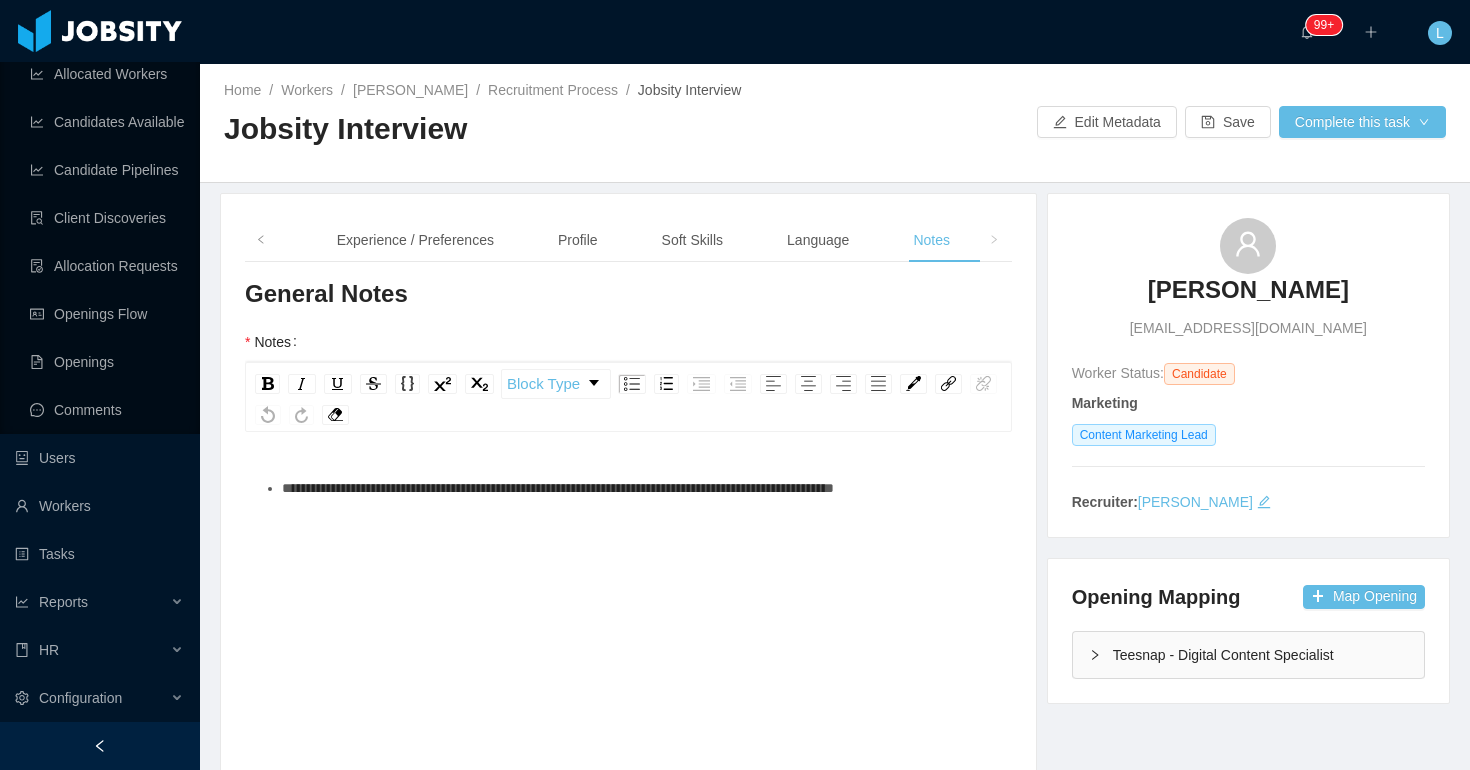 scroll, scrollTop: 46, scrollLeft: 0, axis: vertical 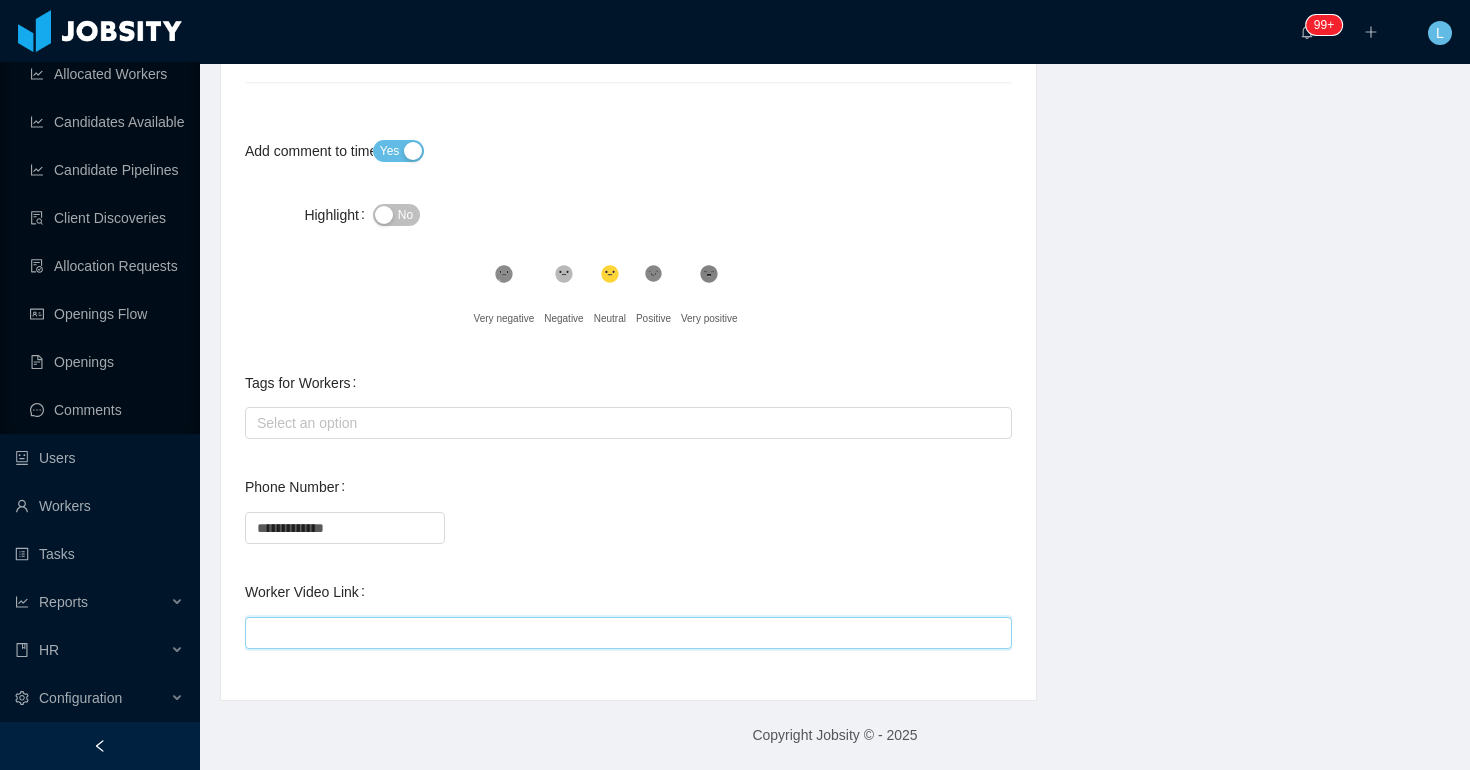 click on "Worker Video Link" at bounding box center [628, 633] 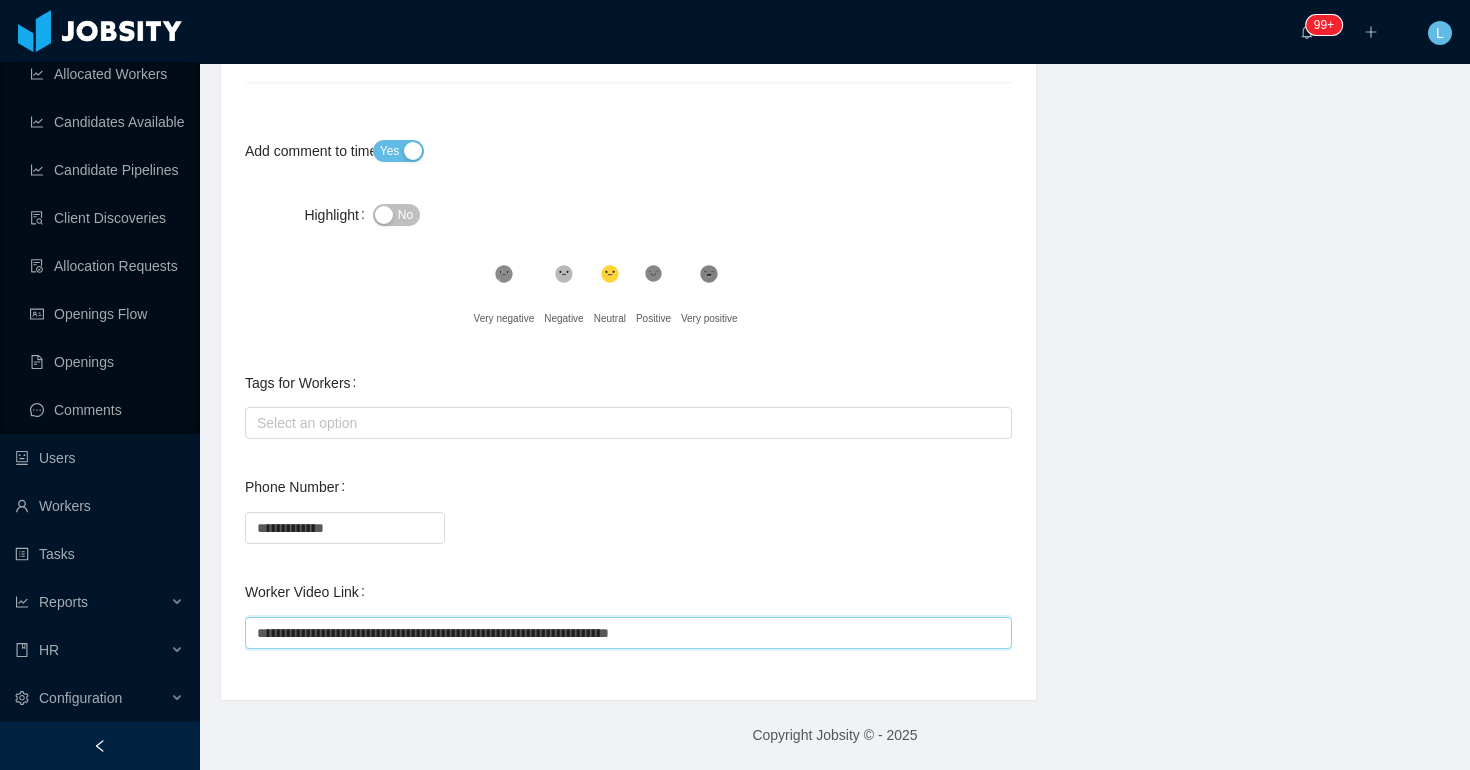 type on "**********" 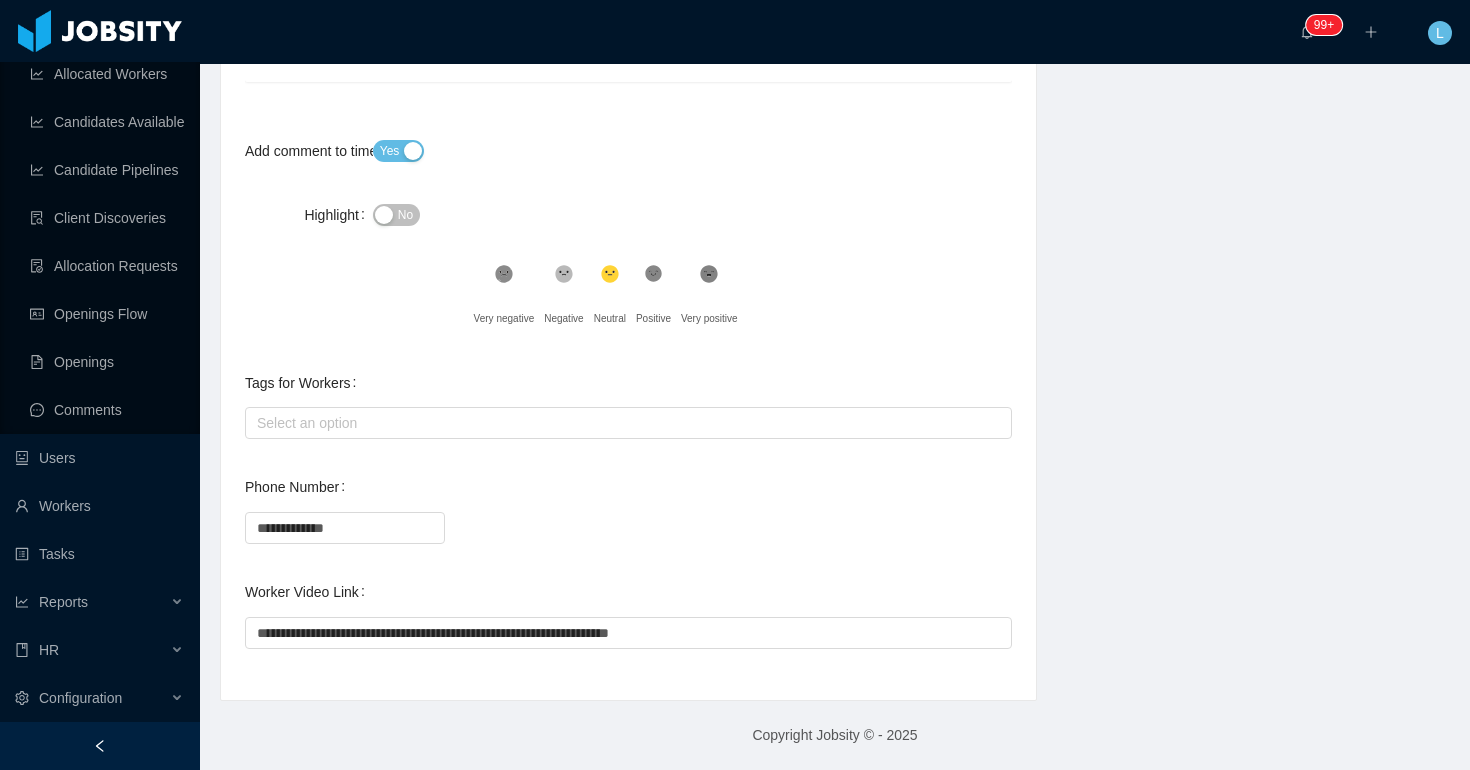 click on "**********" at bounding box center (628, 124) 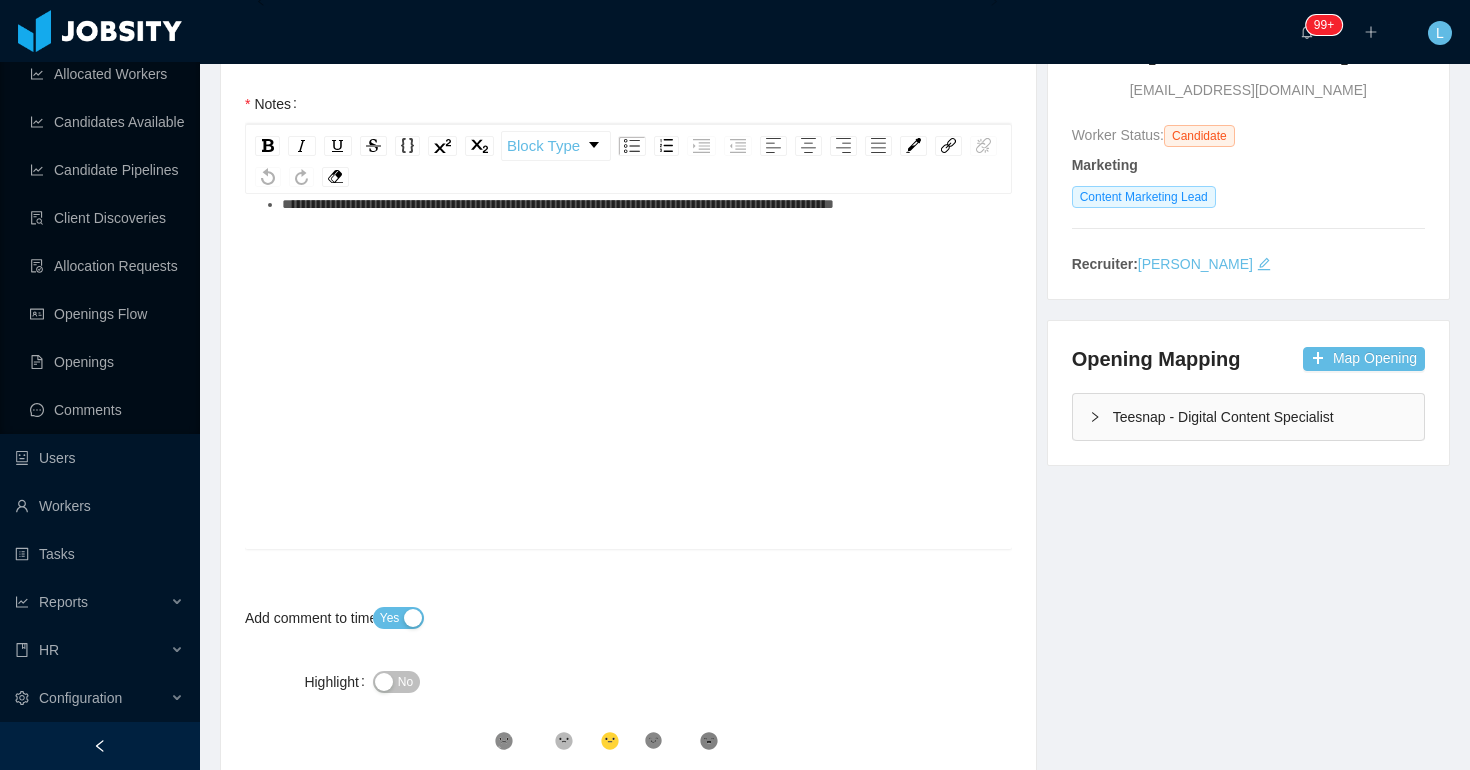 scroll, scrollTop: 0, scrollLeft: 0, axis: both 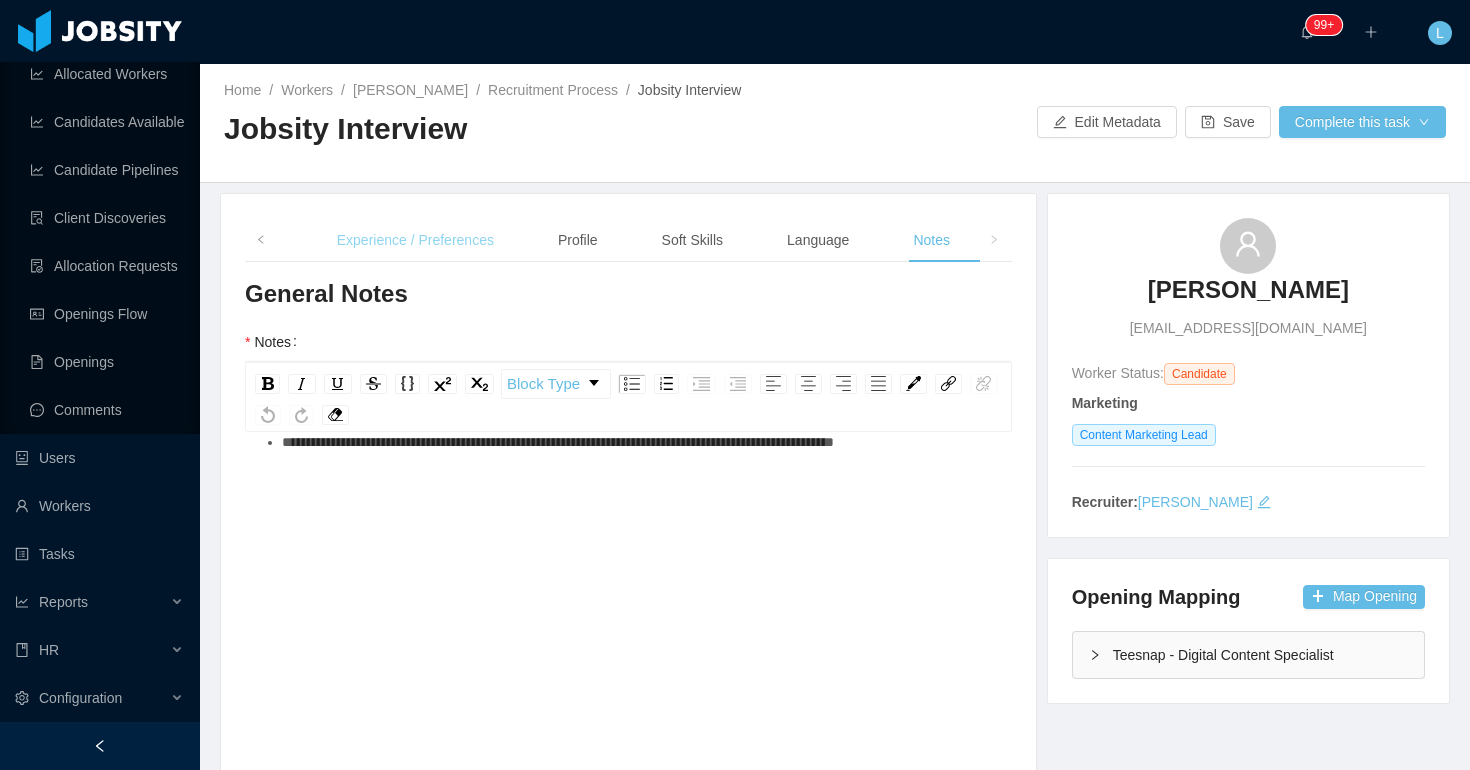 click on "Experience / Preferences" at bounding box center [415, 240] 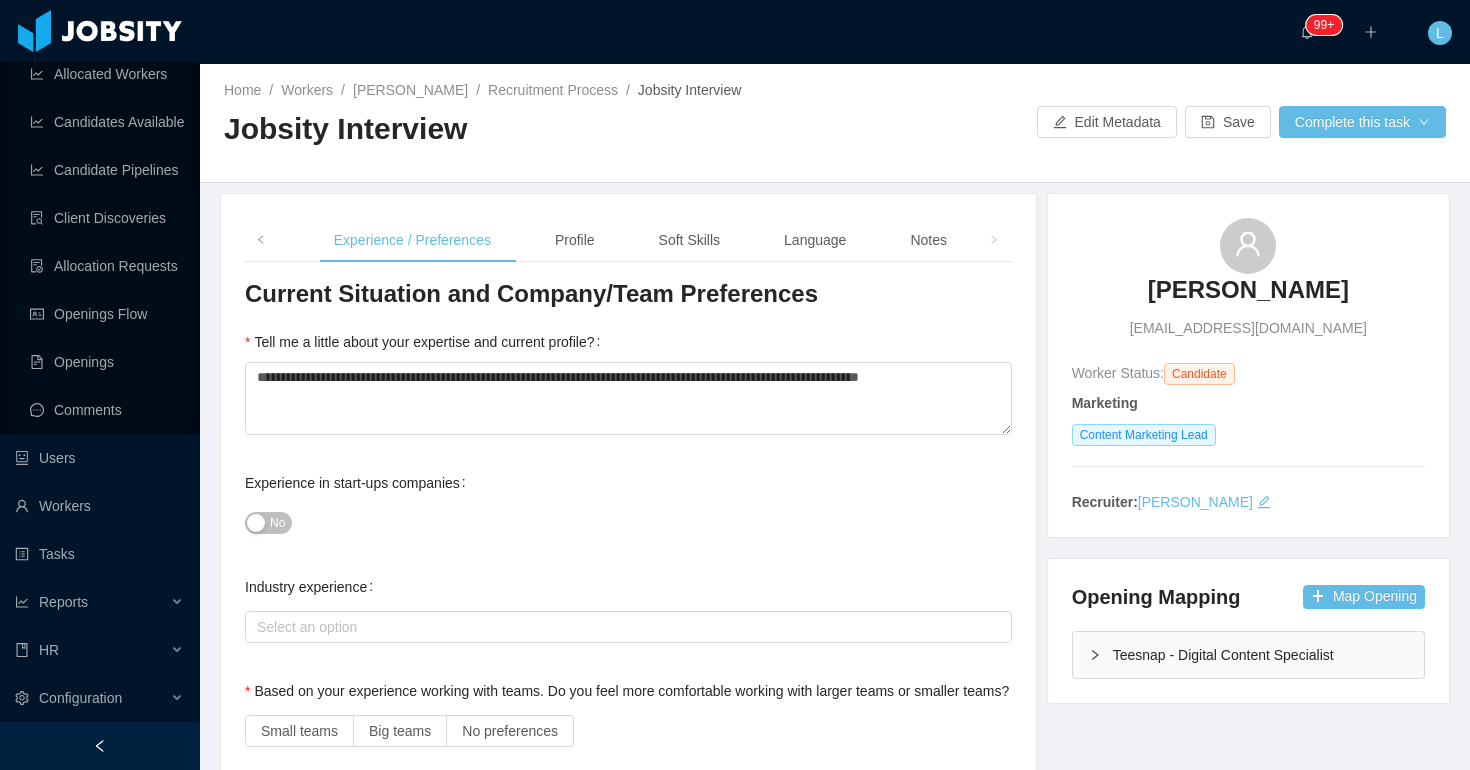 click on "Experience in start-ups companies" at bounding box center [359, 483] 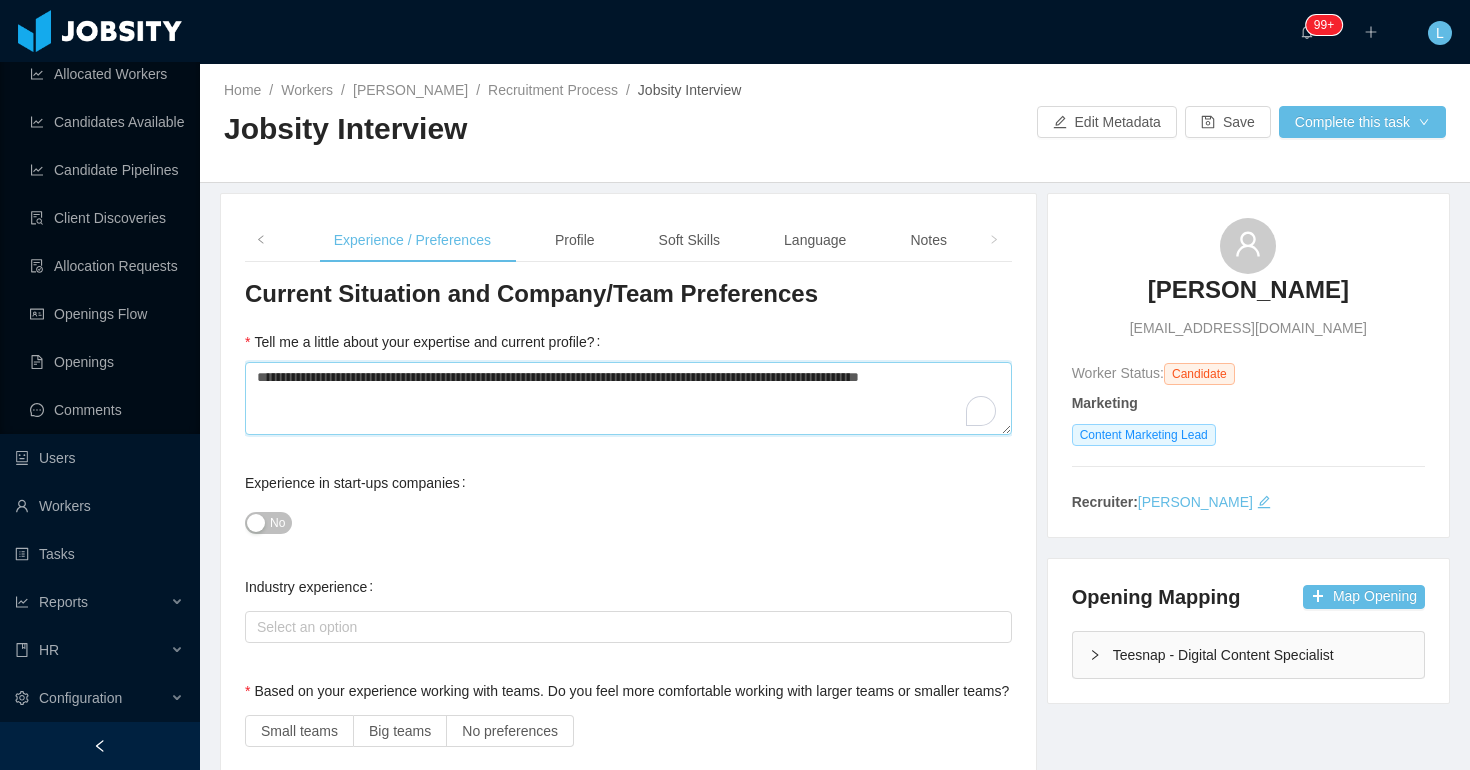 click on "**********" at bounding box center (628, 398) 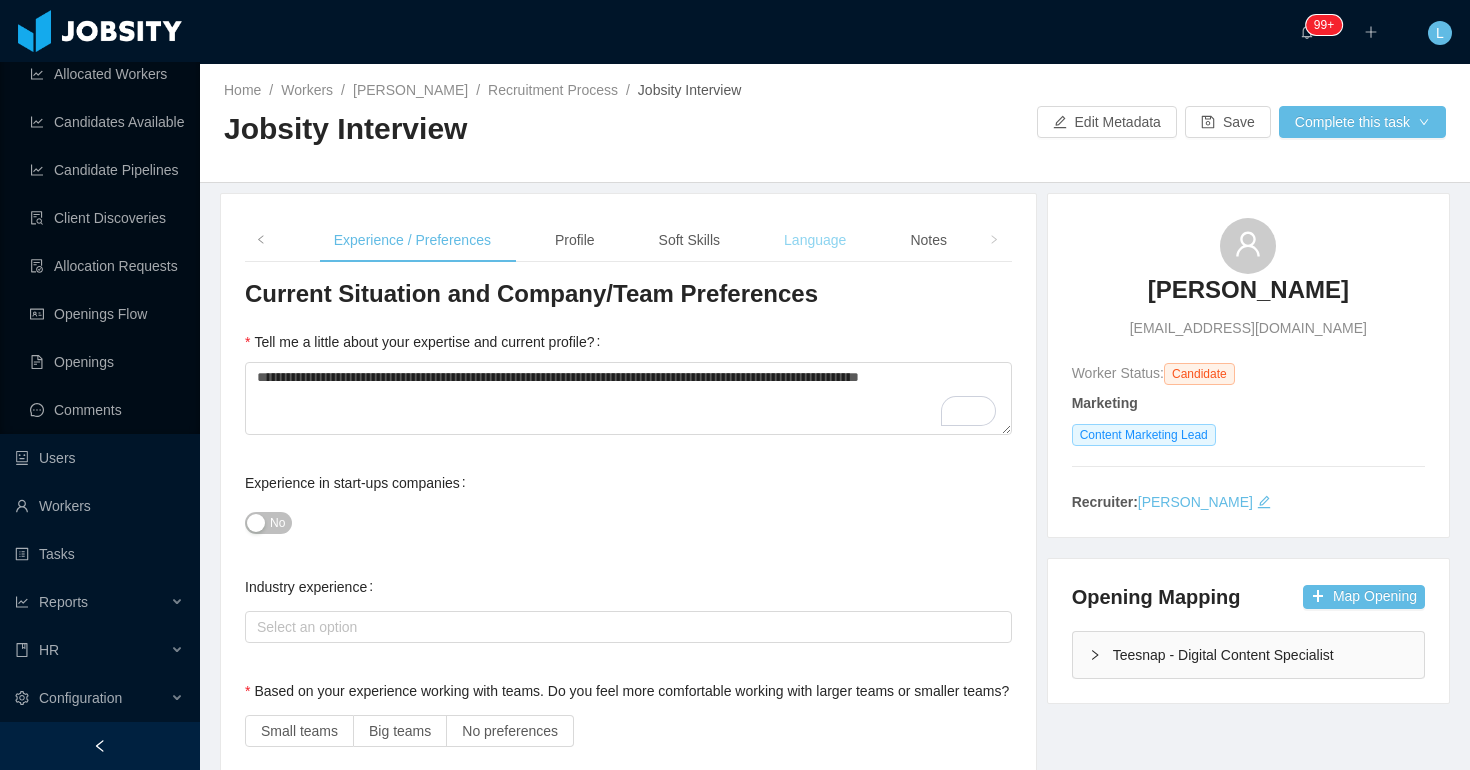 click on "Language" at bounding box center (815, 240) 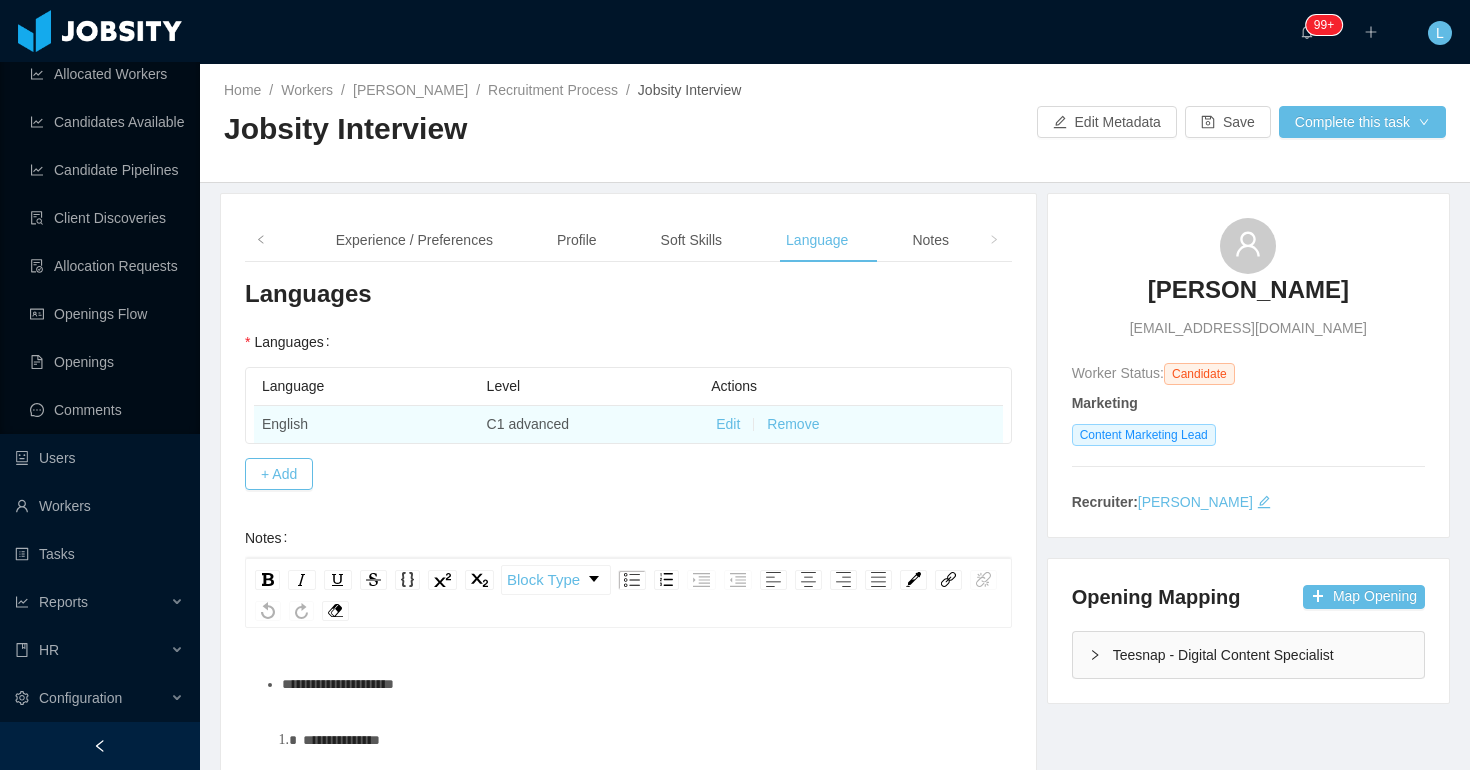 click on "Edit" at bounding box center (728, 424) 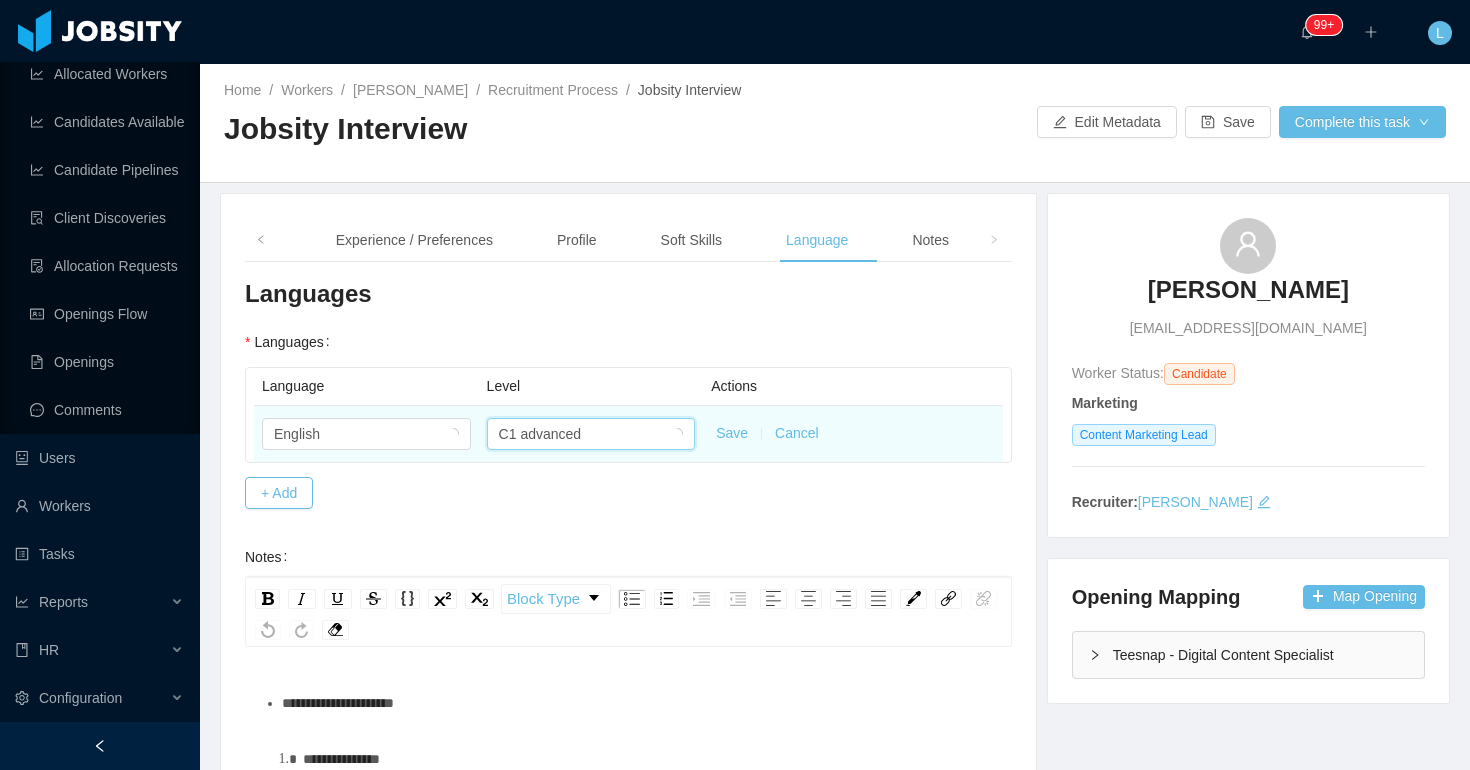 click on "C1 advanced" at bounding box center [585, 434] 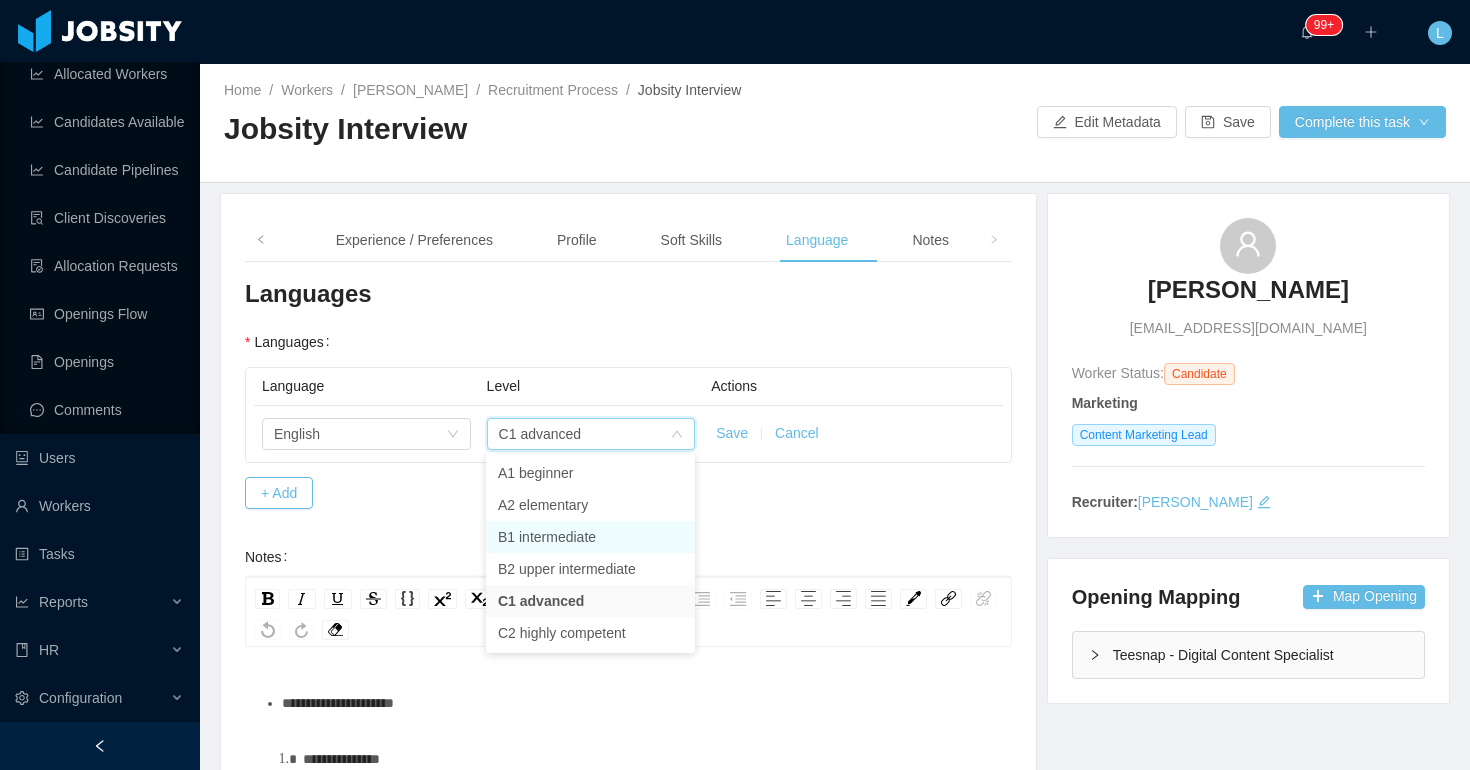 click on "B1 intermediate" at bounding box center (590, 537) 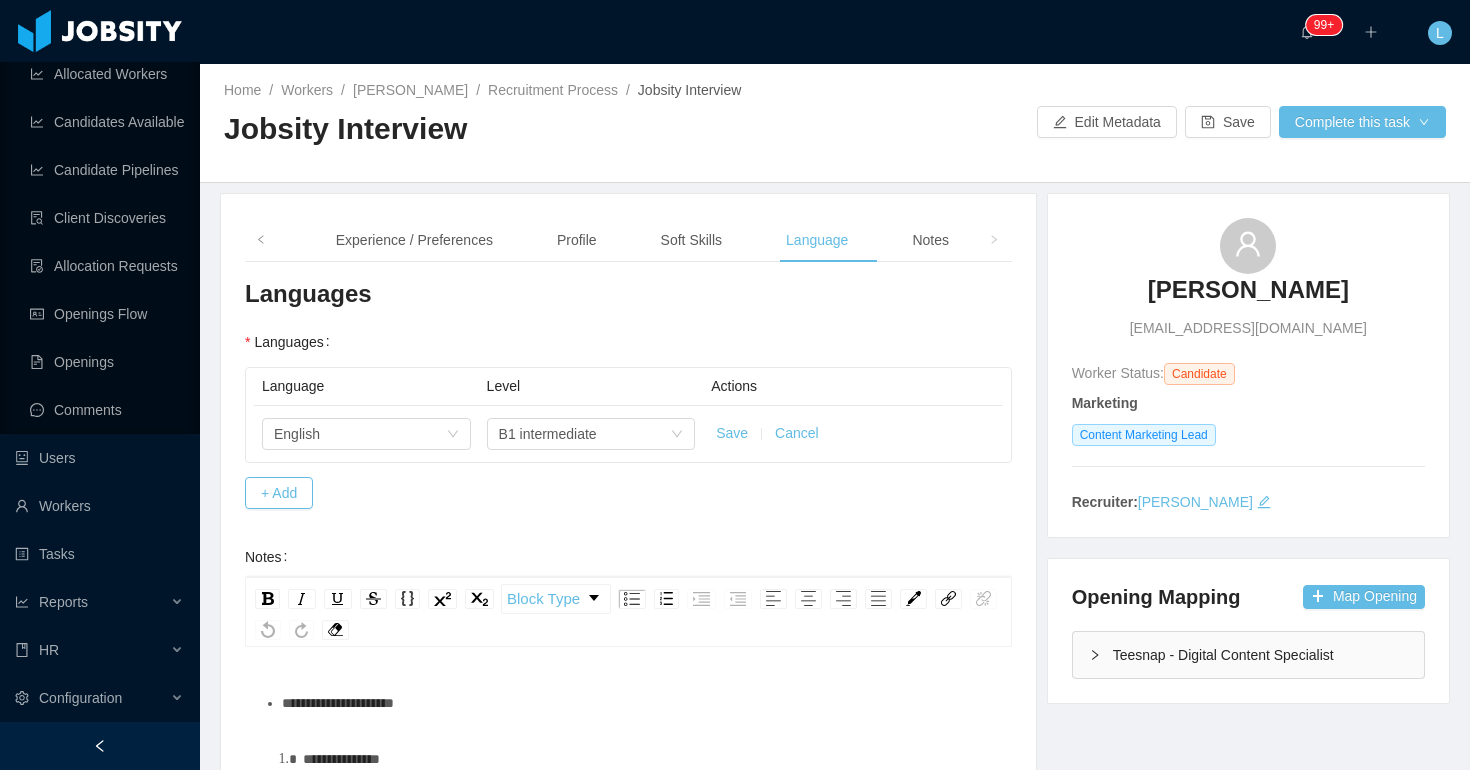 click on "Save" at bounding box center (732, 433) 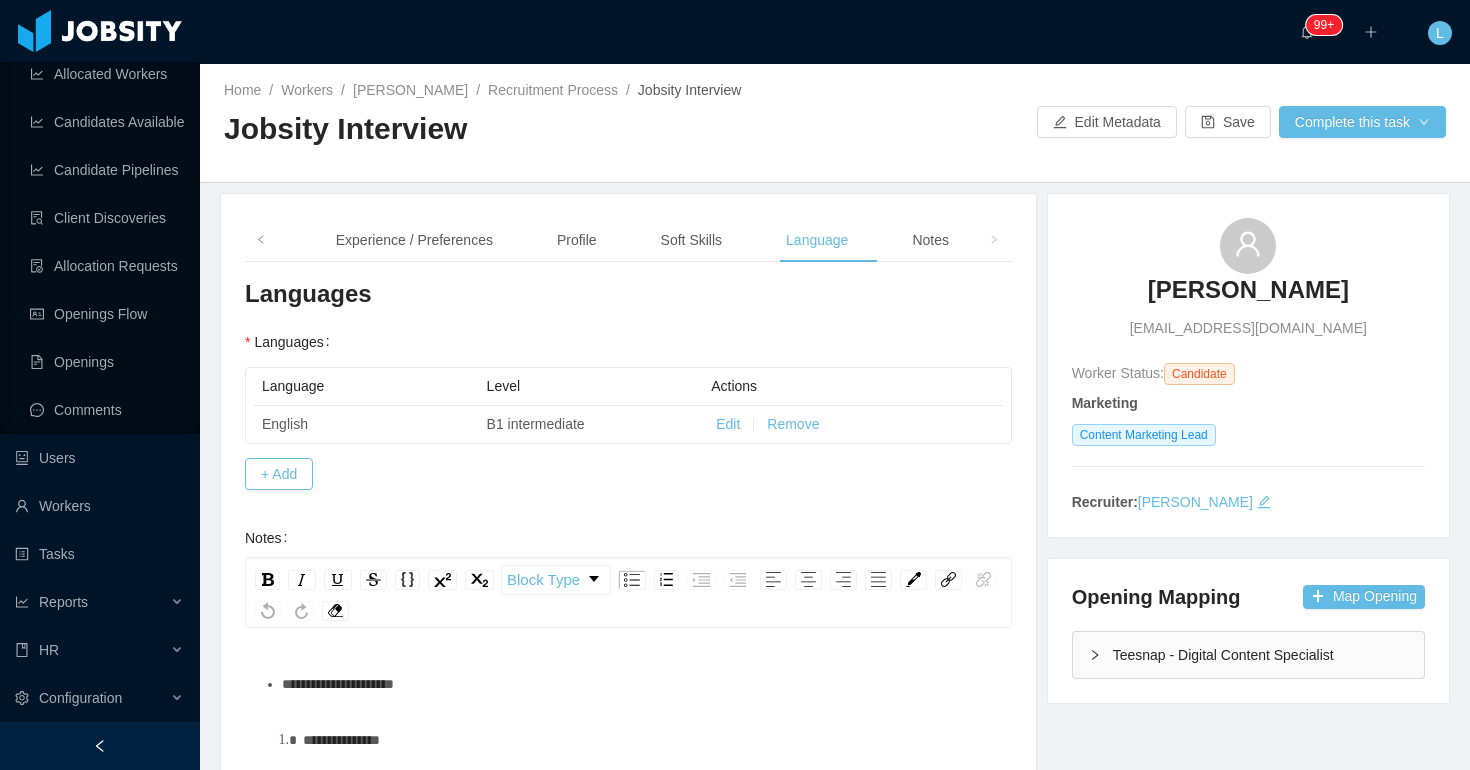 click on "**********" at bounding box center [639, 684] 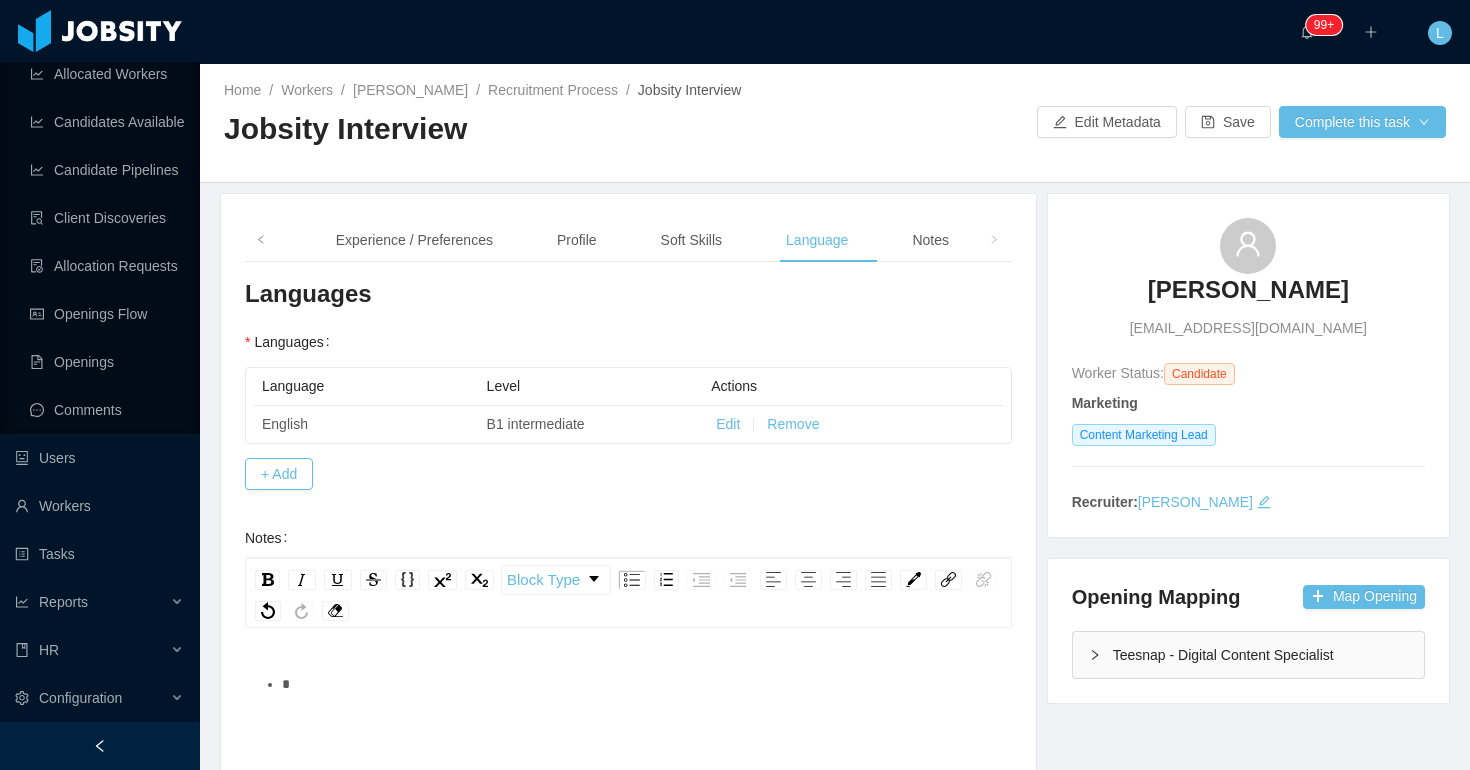 type 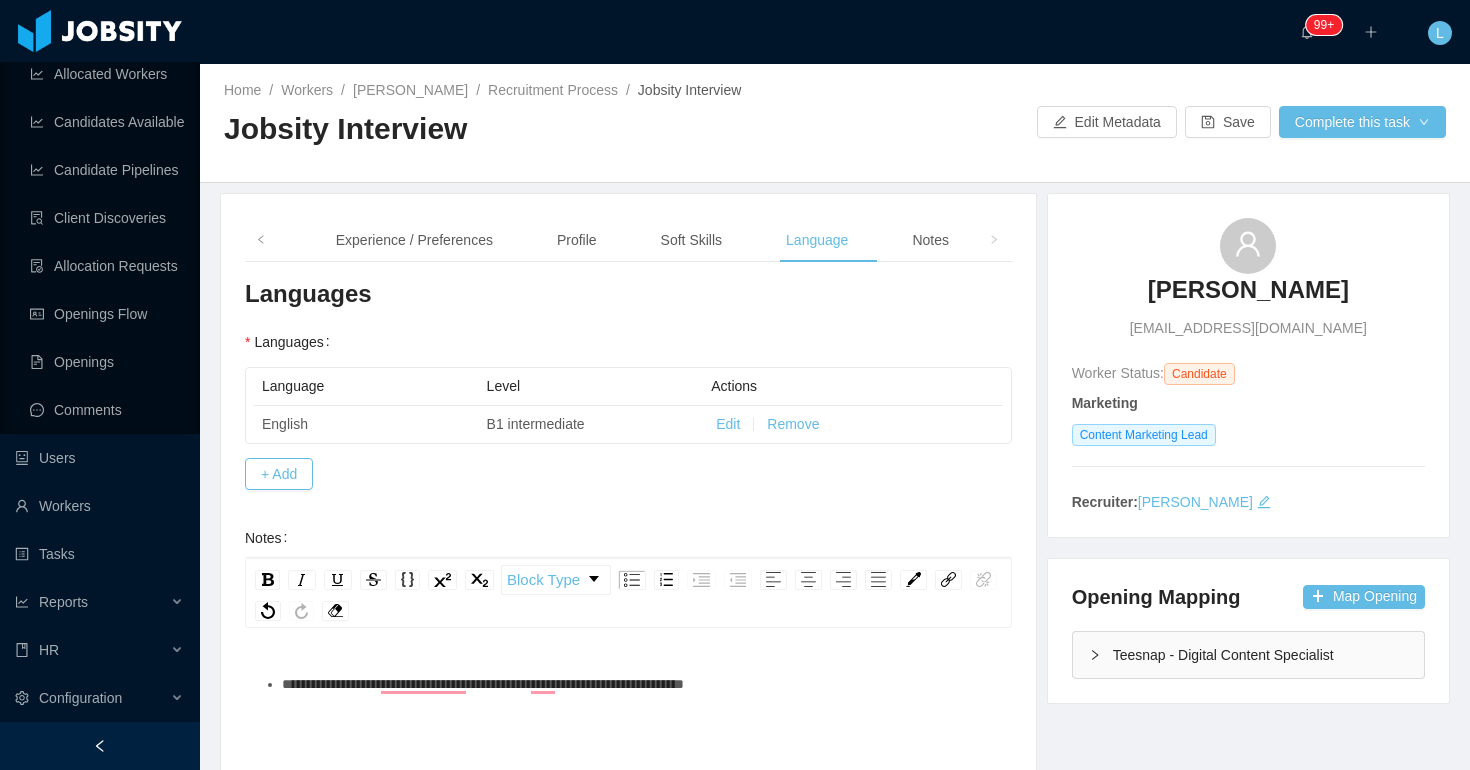 scroll, scrollTop: 23, scrollLeft: 0, axis: vertical 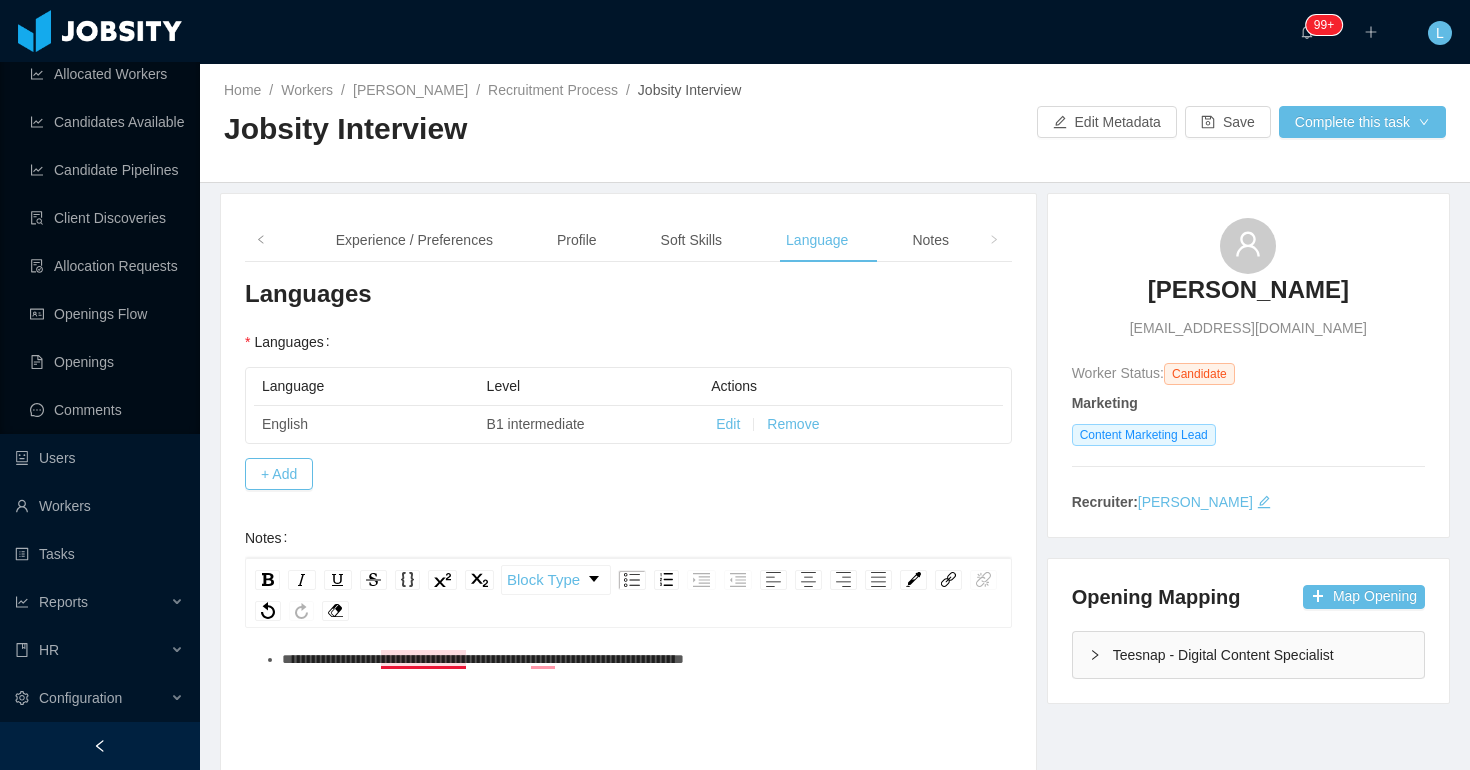 click on "**********" at bounding box center [483, 659] 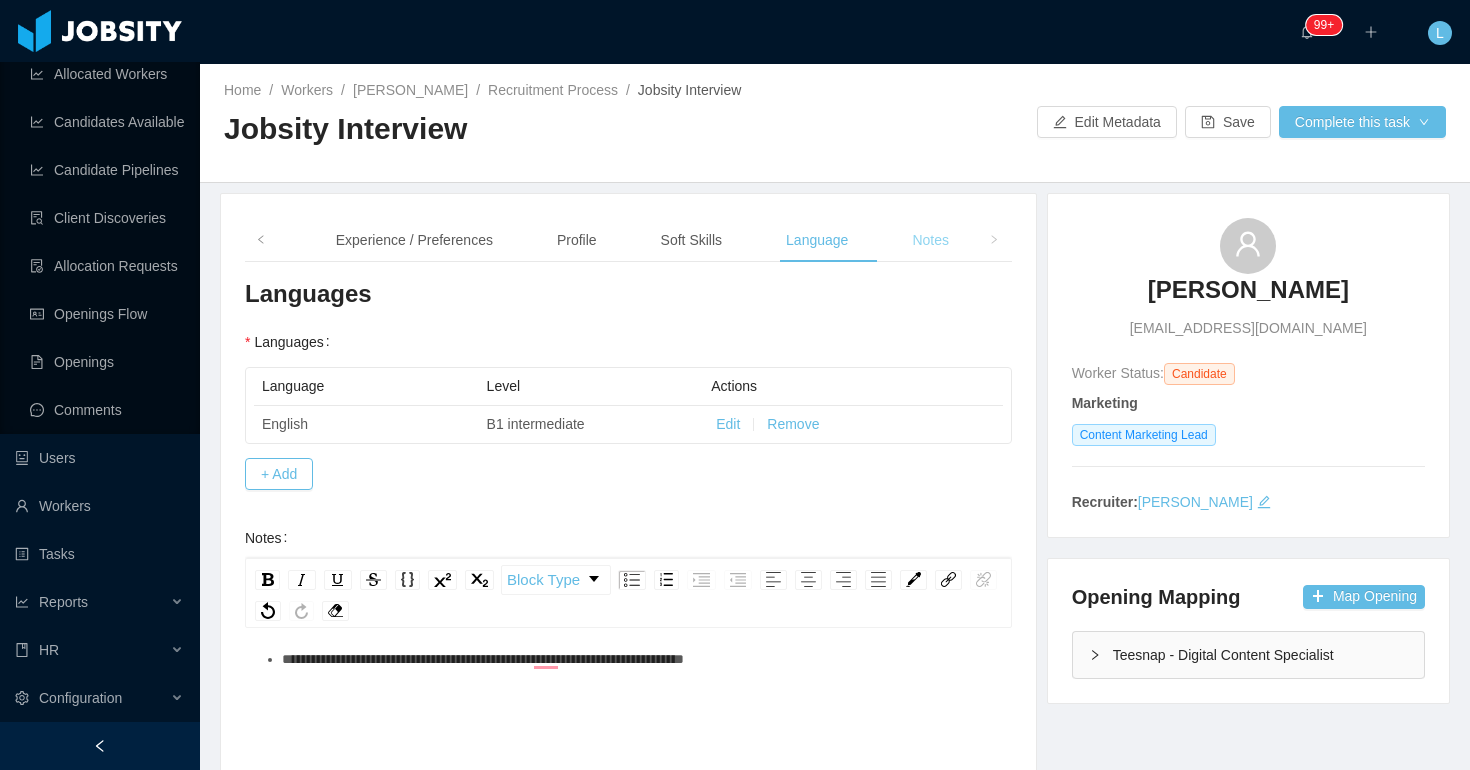 click on "Notes" at bounding box center [930, 240] 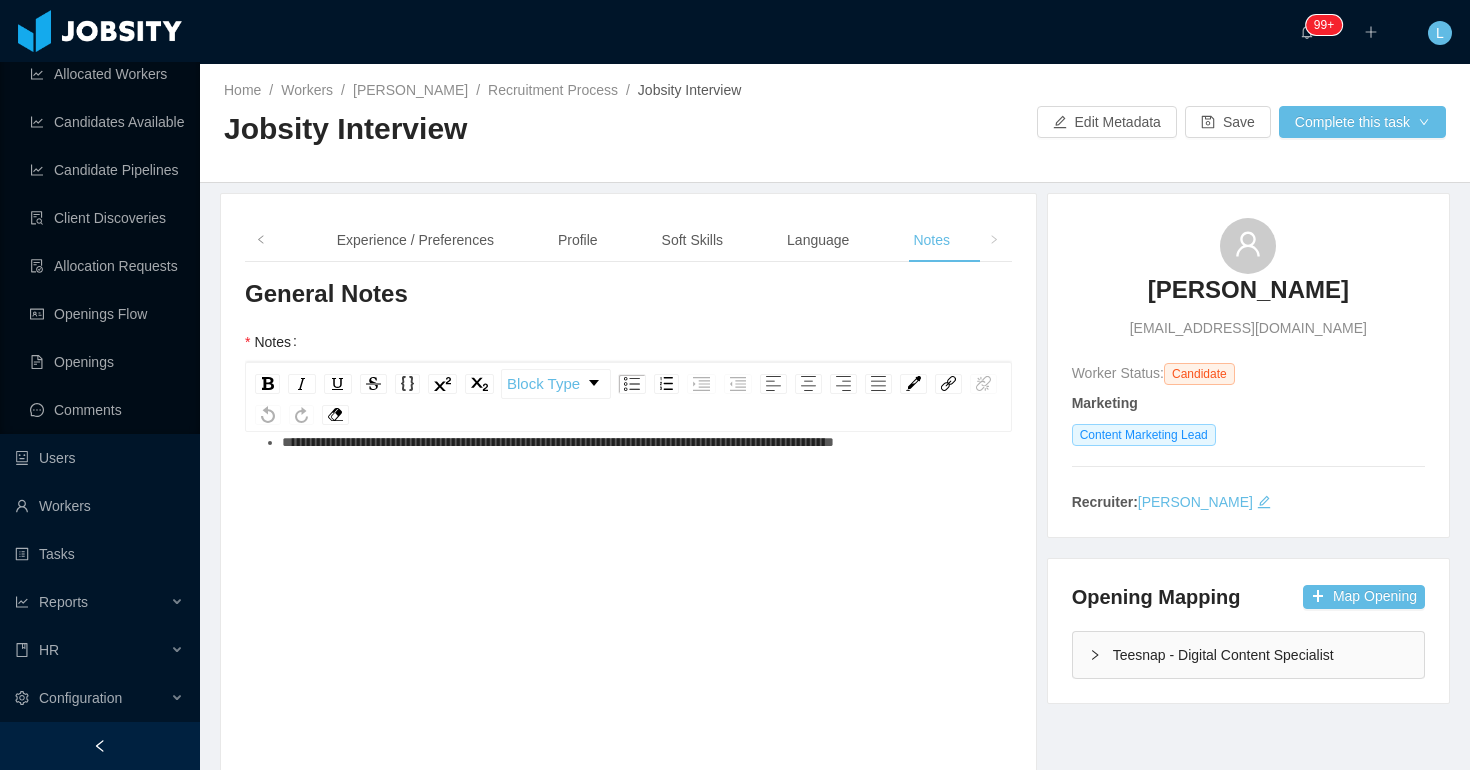 click on "**********" at bounding box center [558, 442] 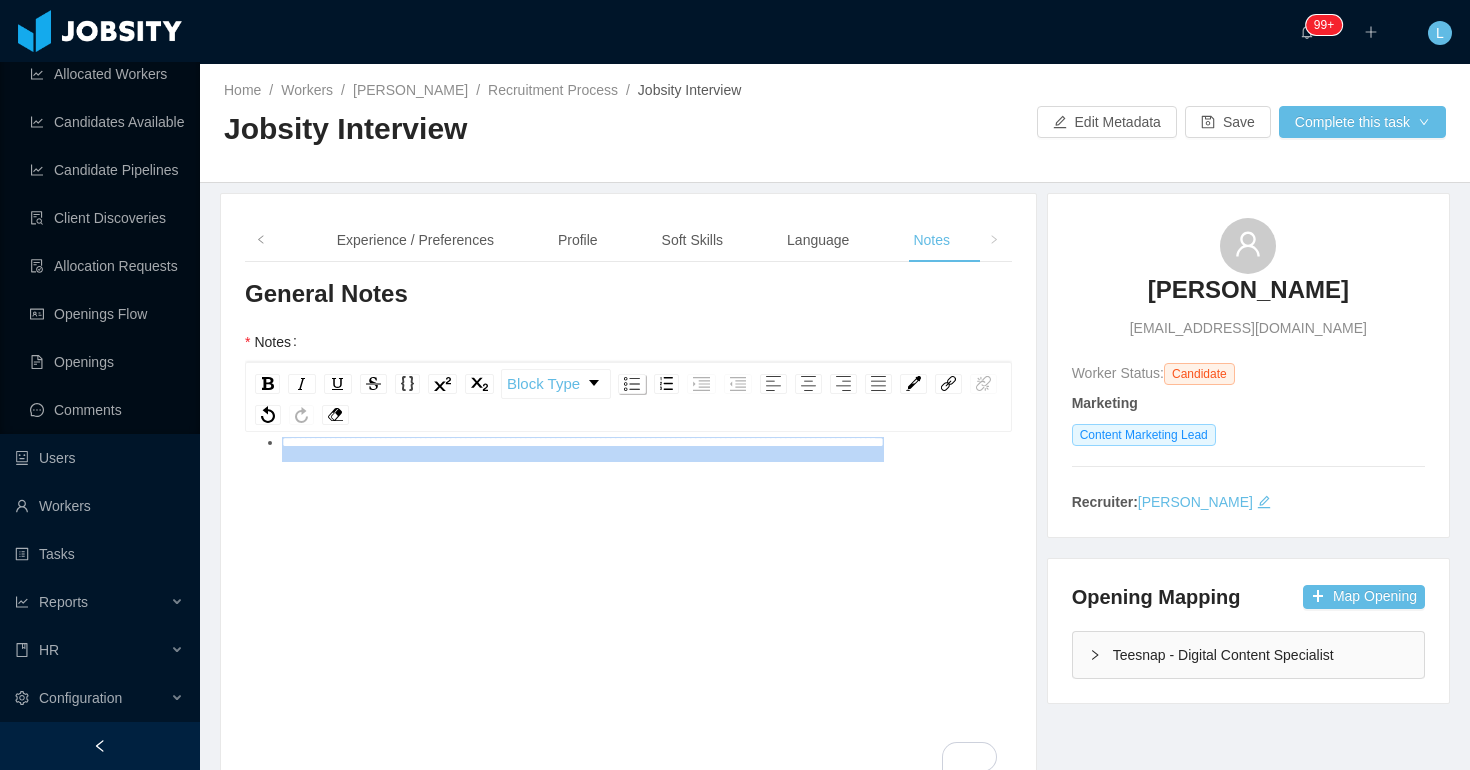 click at bounding box center (632, 384) 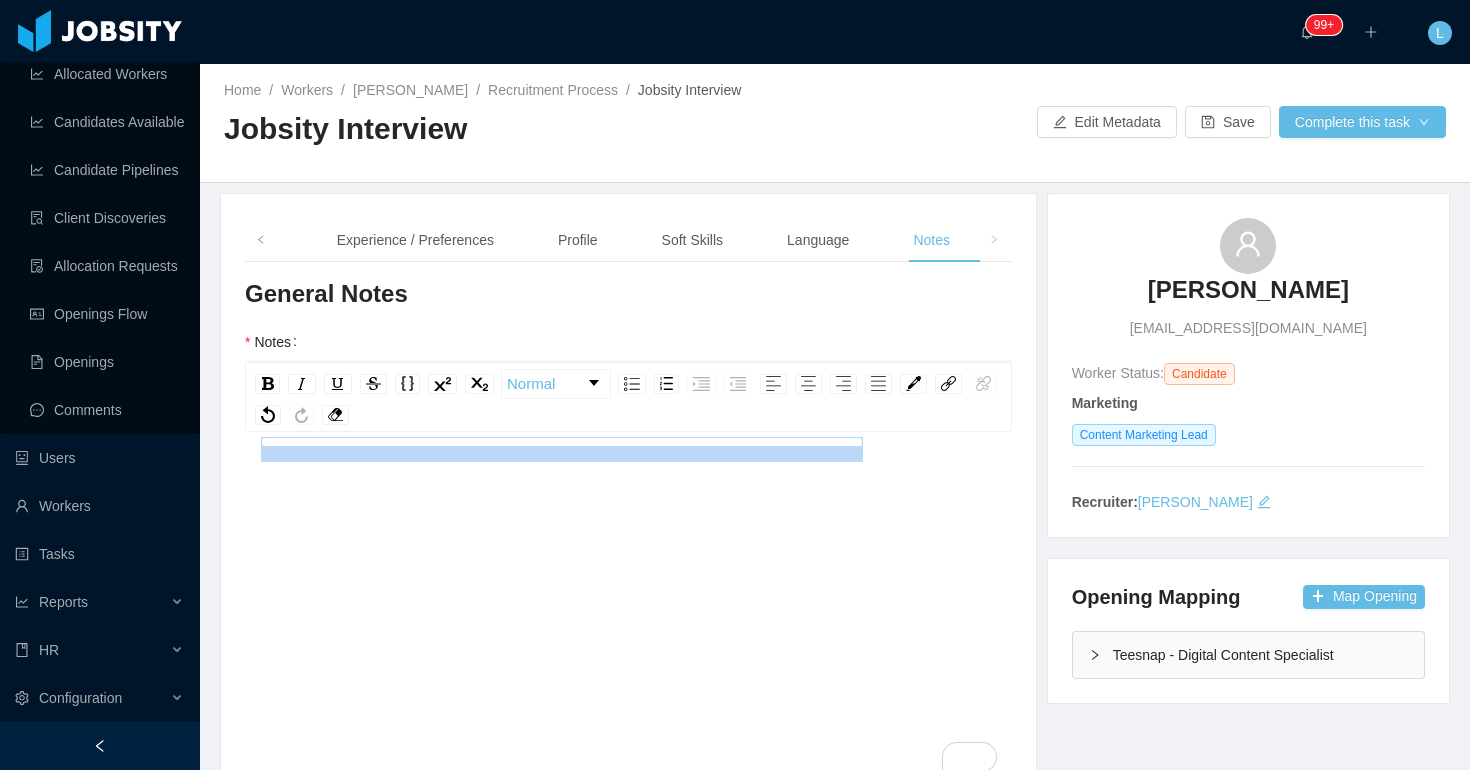 scroll, scrollTop: 0, scrollLeft: 0, axis: both 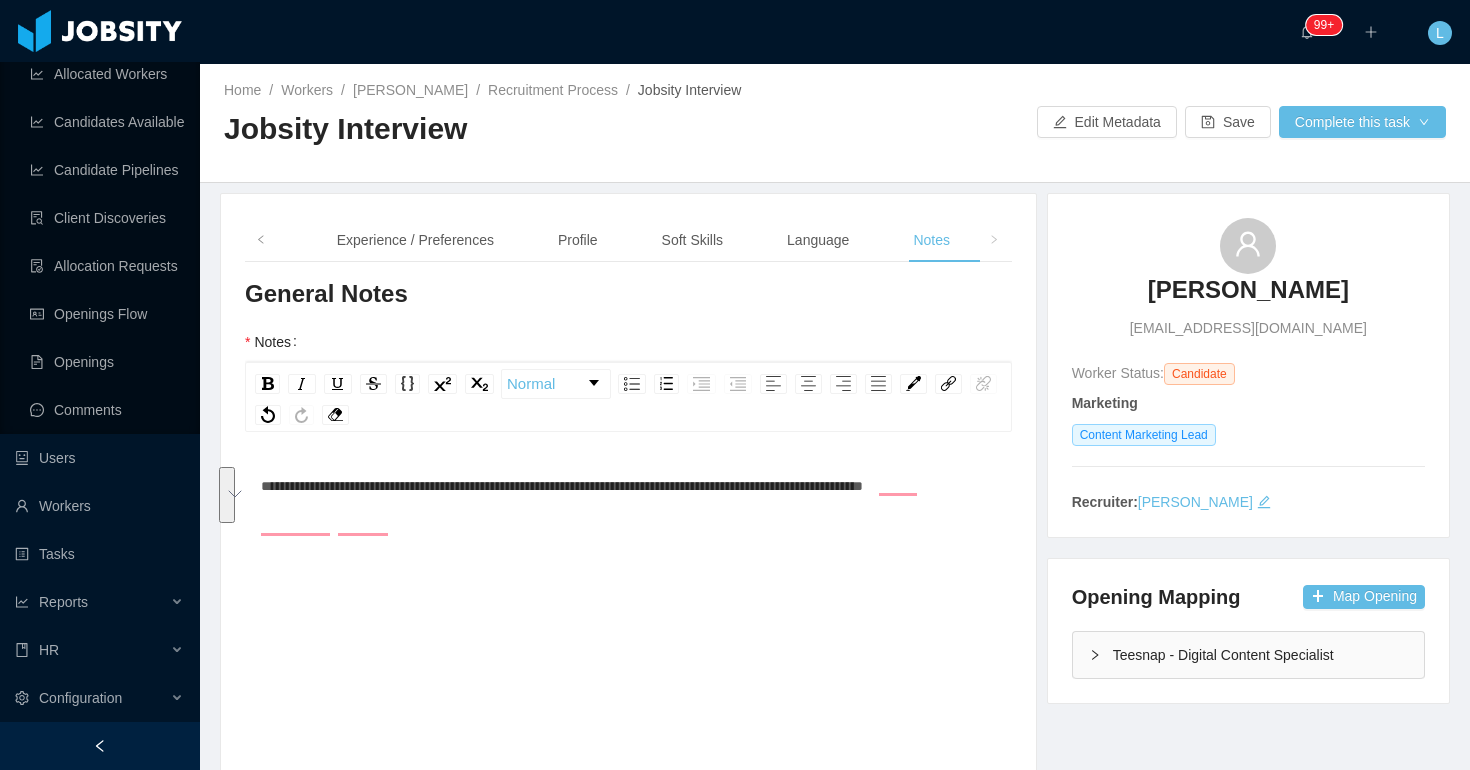 click on "**********" at bounding box center [628, 612] 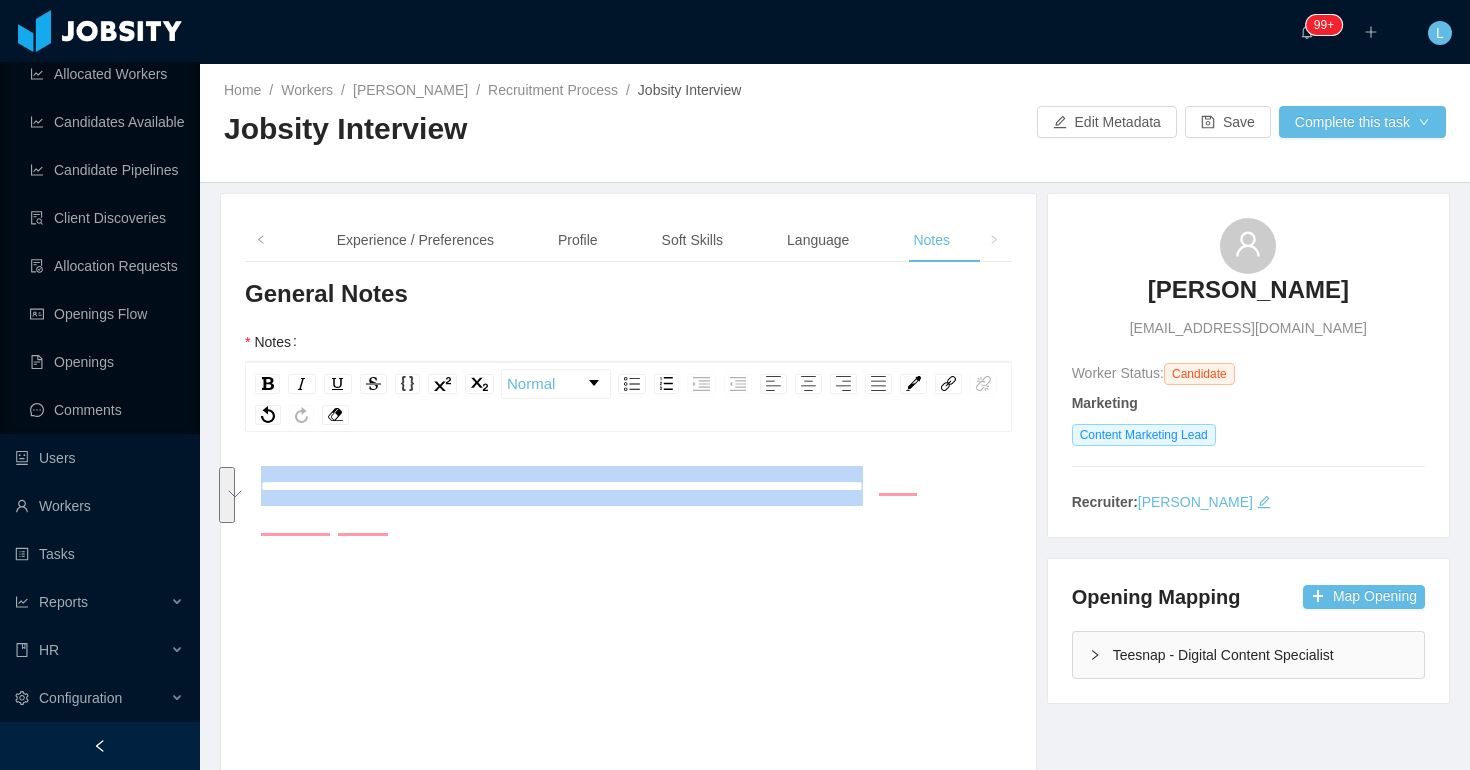 click on "**********" at bounding box center [562, 486] 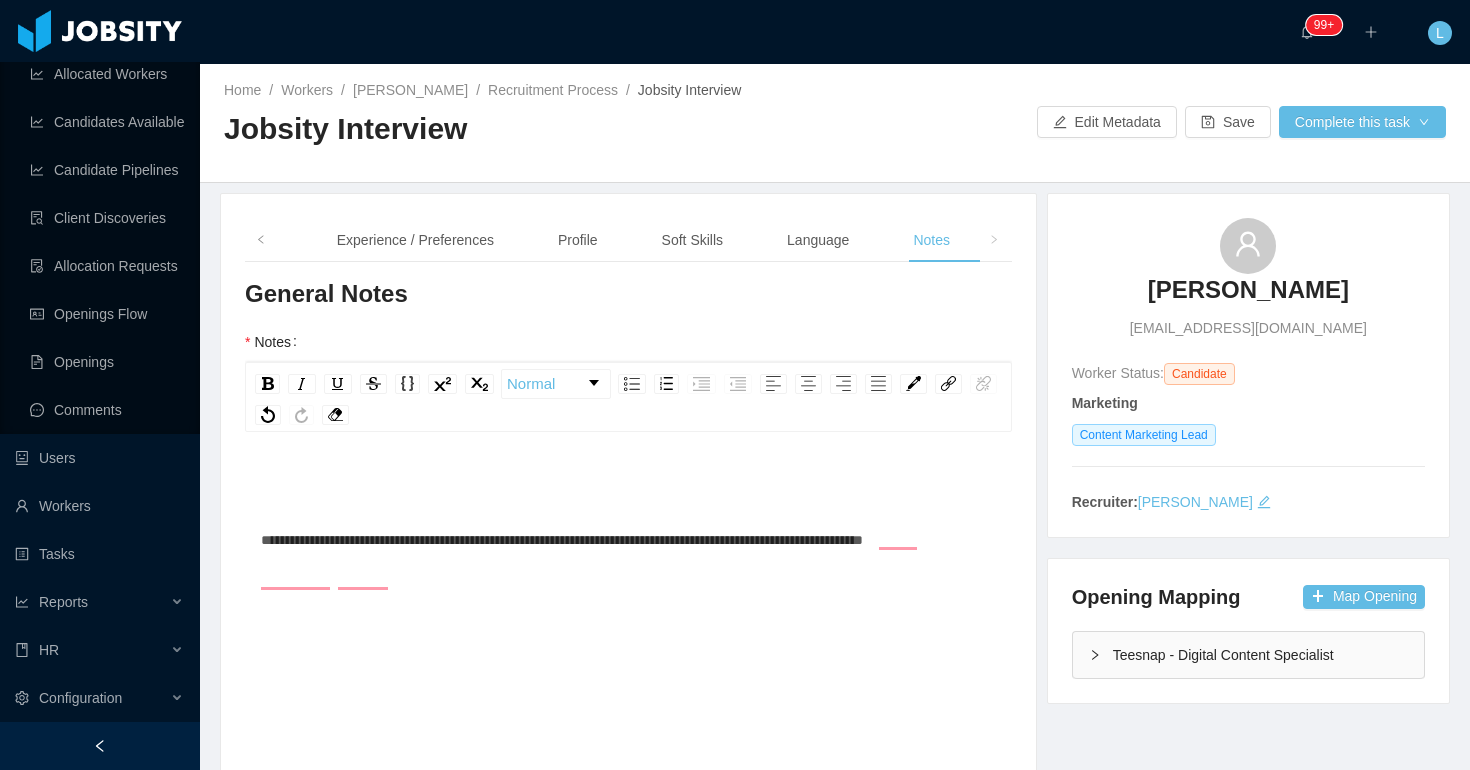 type 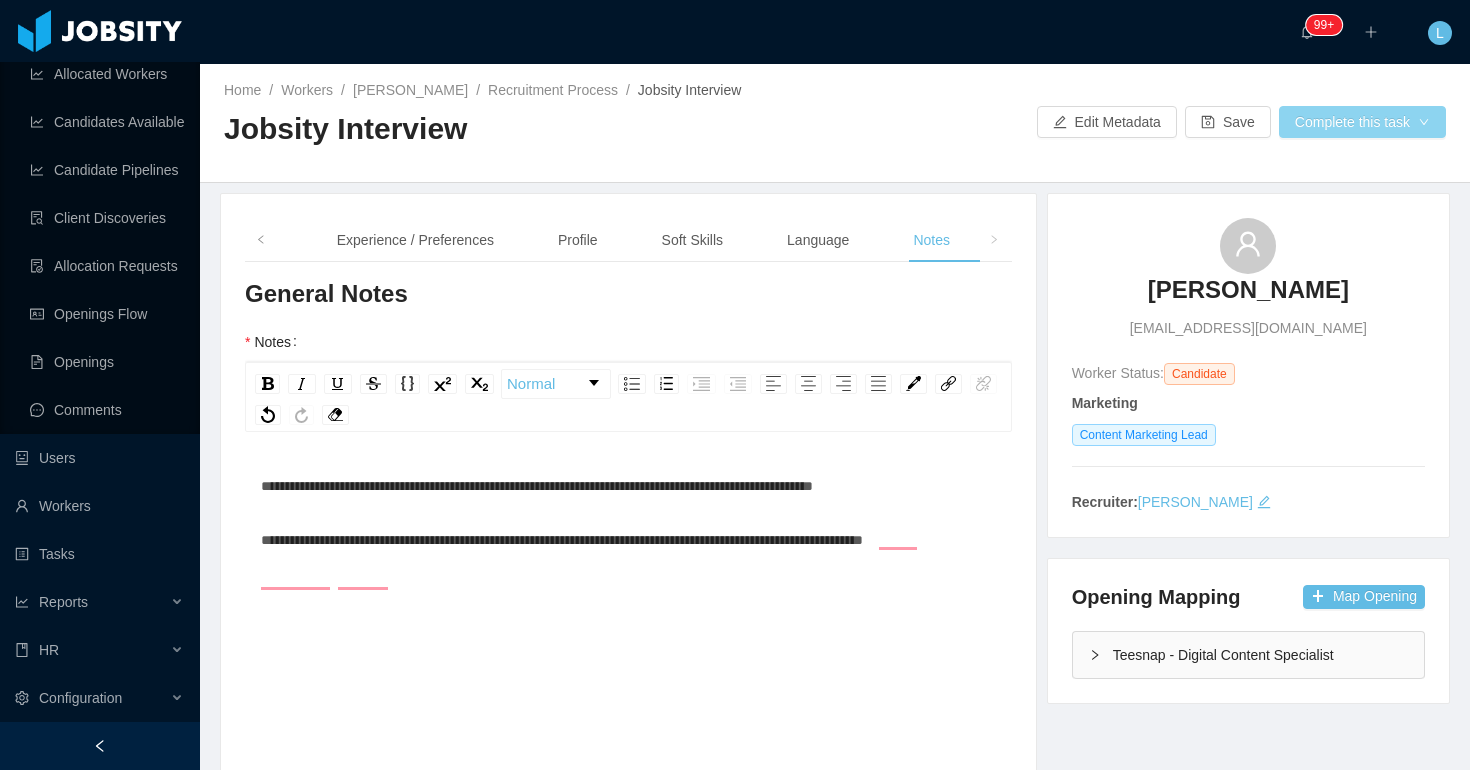 click on "Complete this task" at bounding box center [1362, 122] 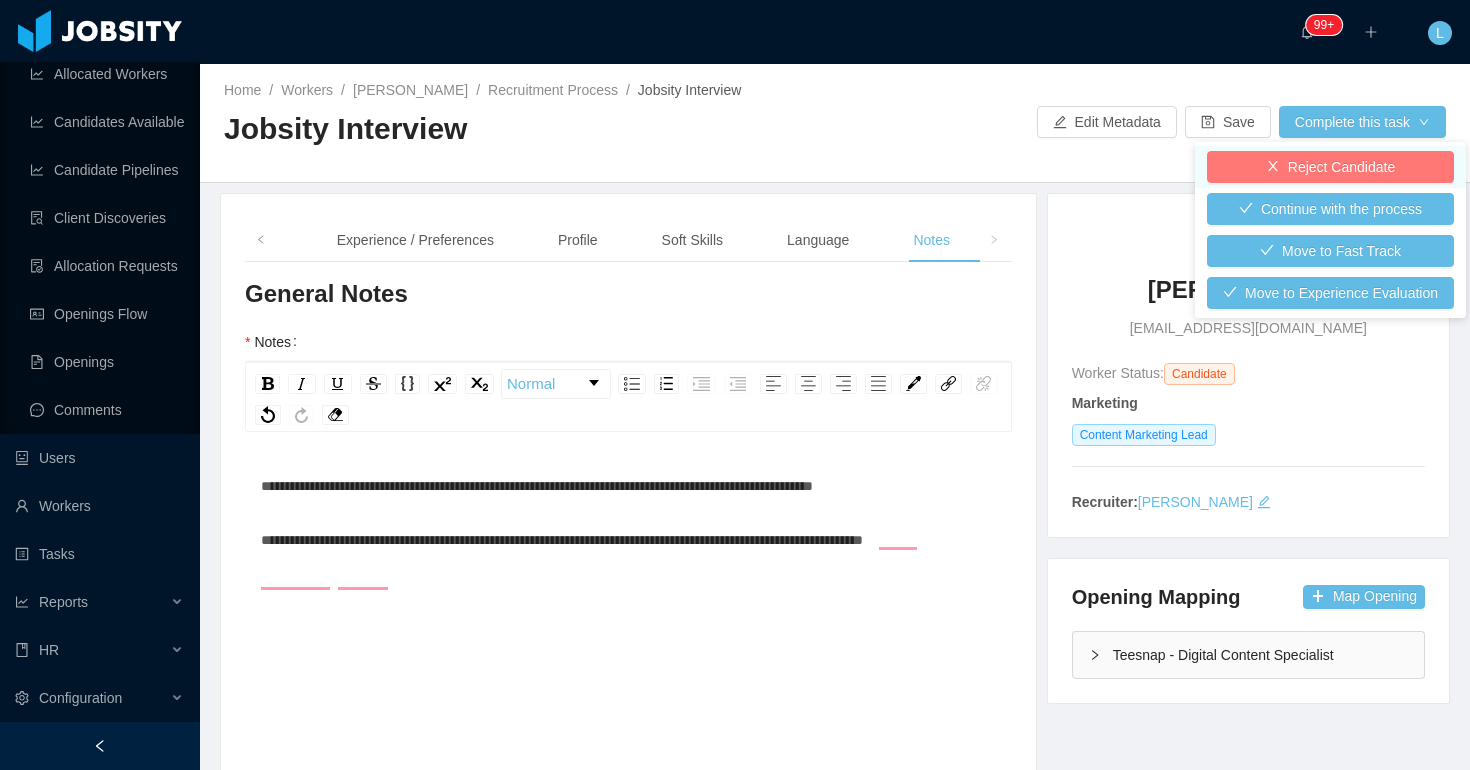 click on "Reject Candidate" at bounding box center [1330, 167] 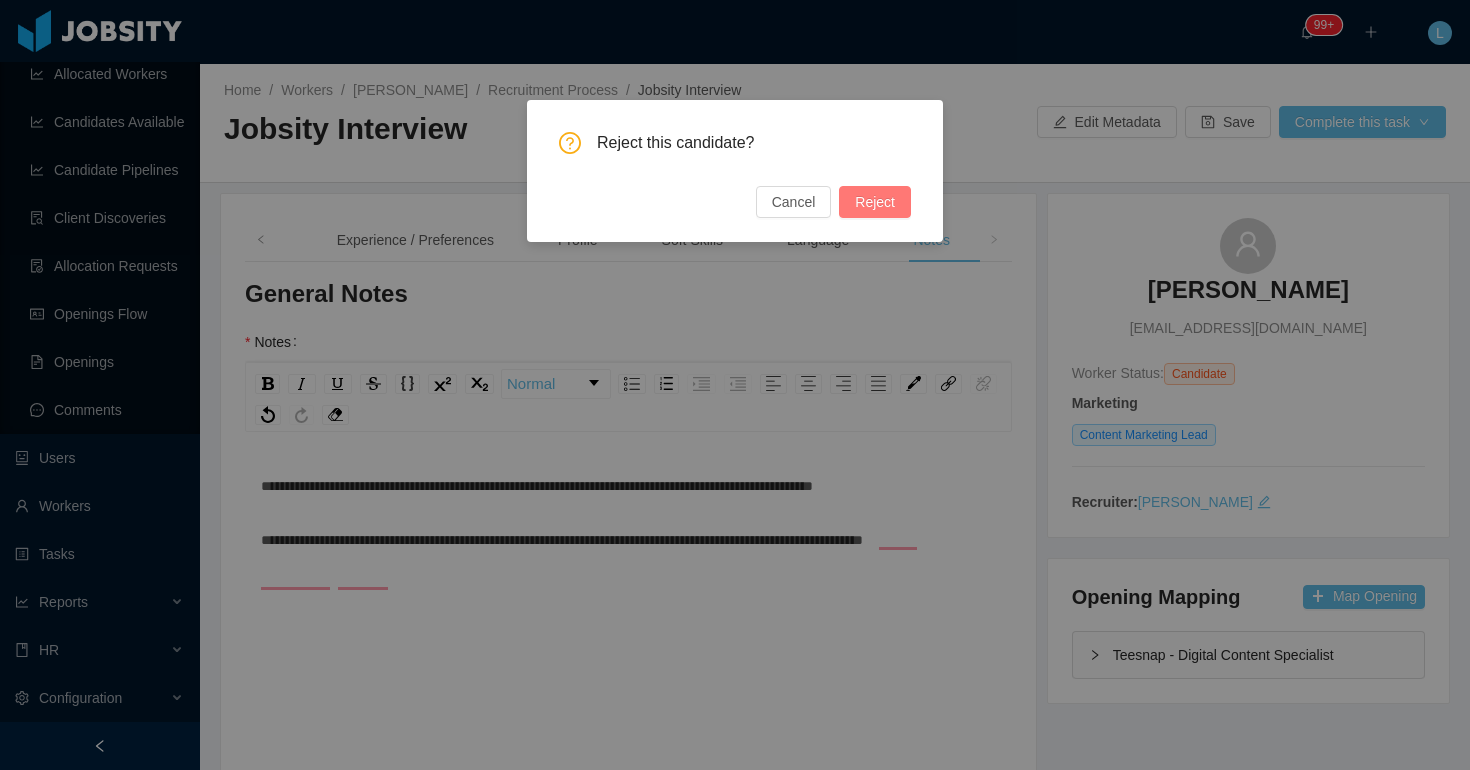 click on "Reject" at bounding box center [875, 202] 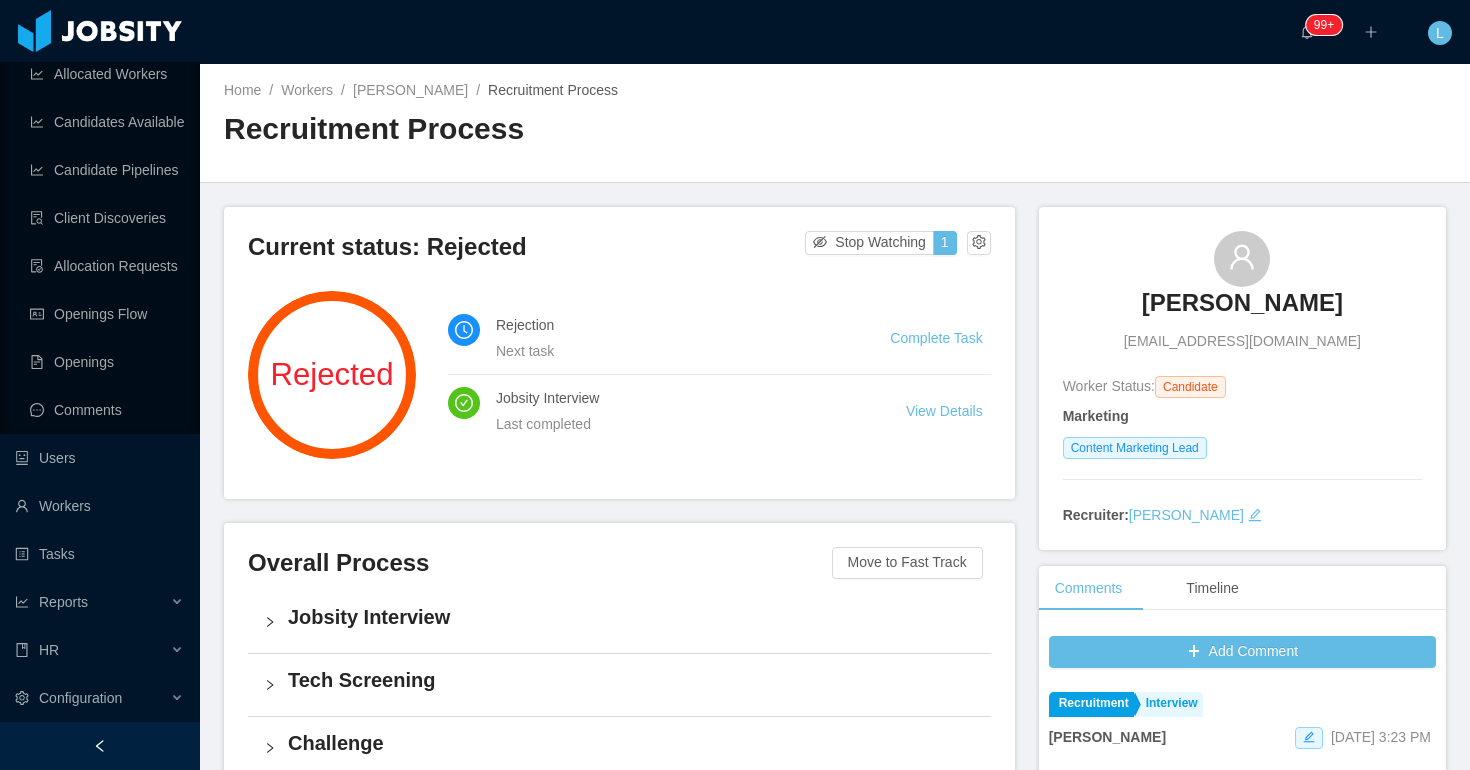 click on "[EMAIL_ADDRESS][DOMAIN_NAME]" at bounding box center [1242, 341] 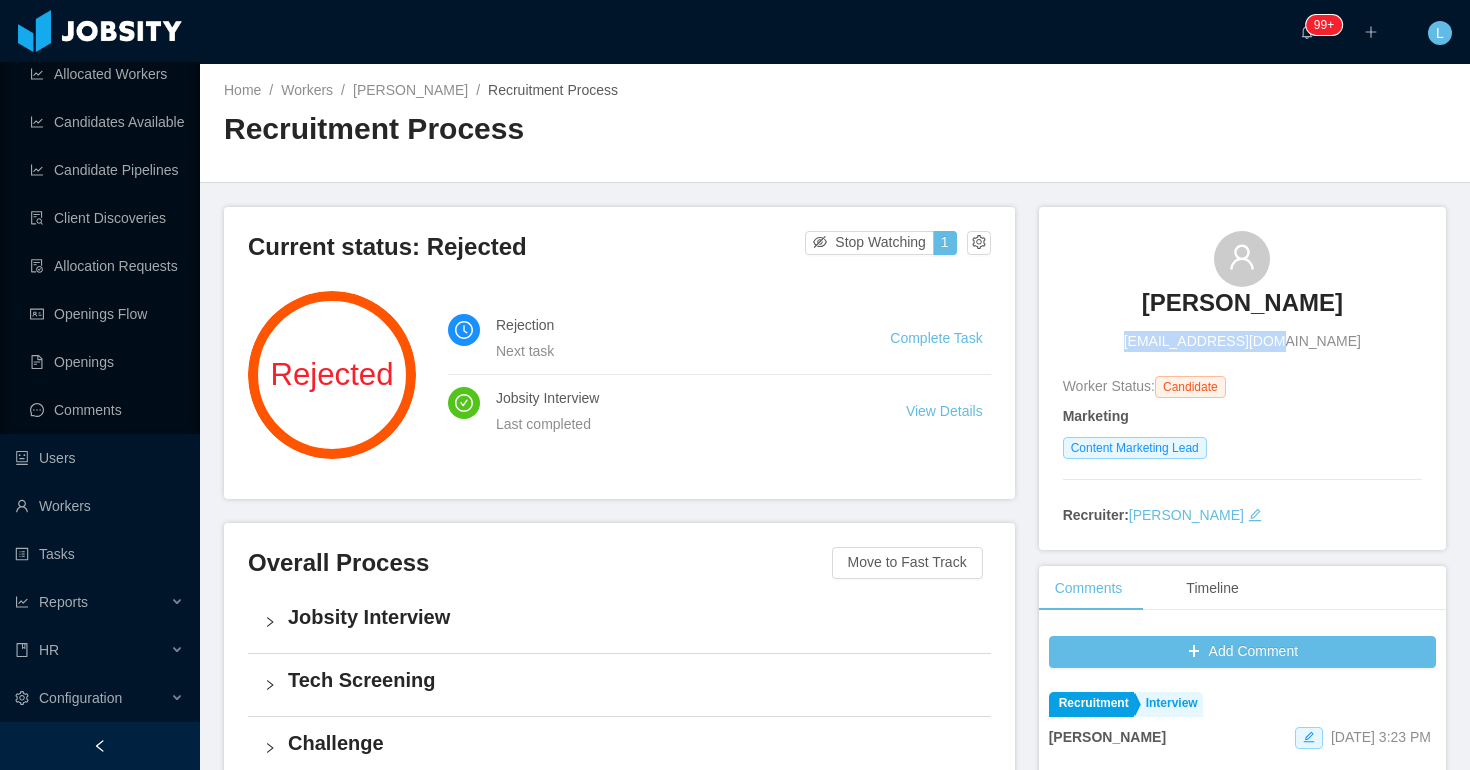 click on "[EMAIL_ADDRESS][DOMAIN_NAME]" at bounding box center [1242, 341] 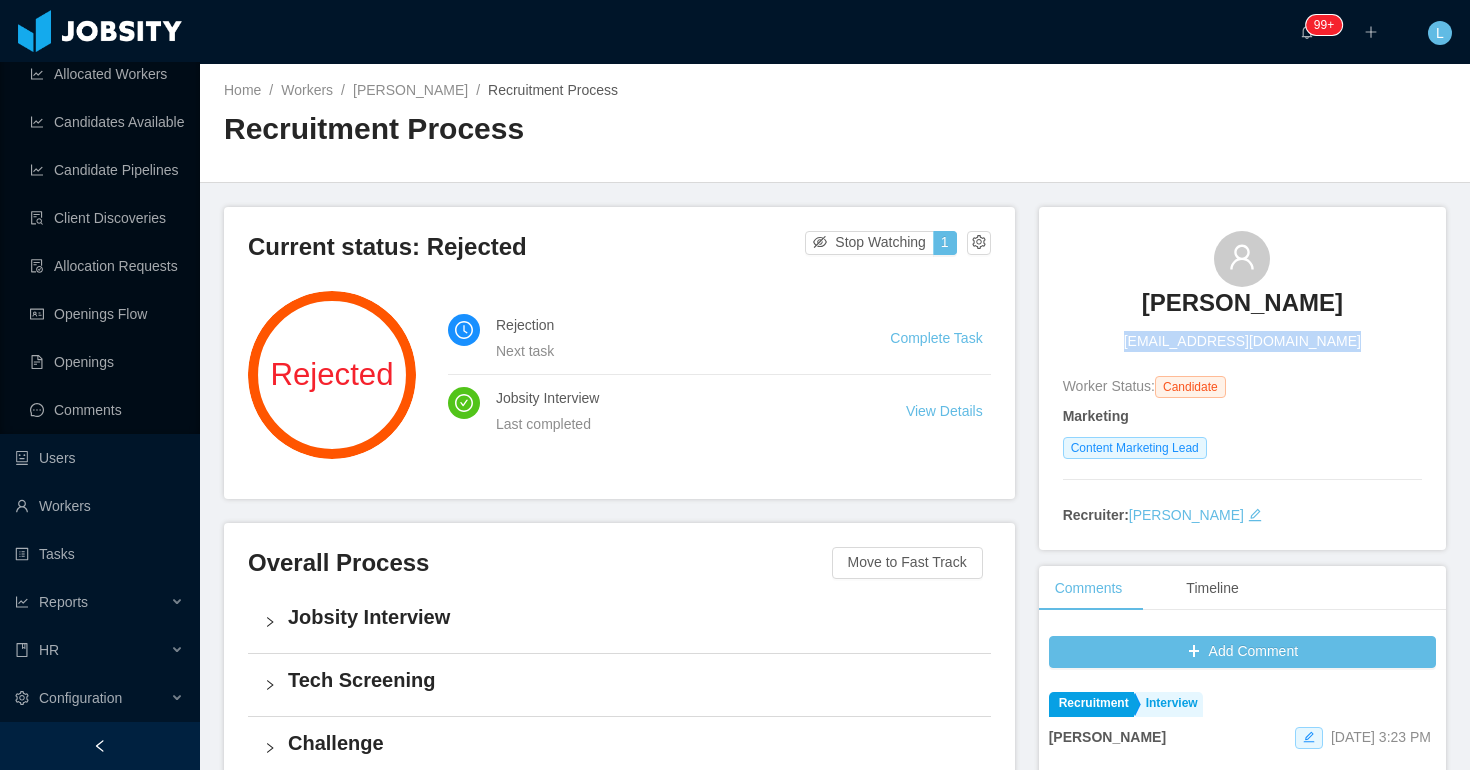 click on "[EMAIL_ADDRESS][DOMAIN_NAME]" at bounding box center (1242, 341) 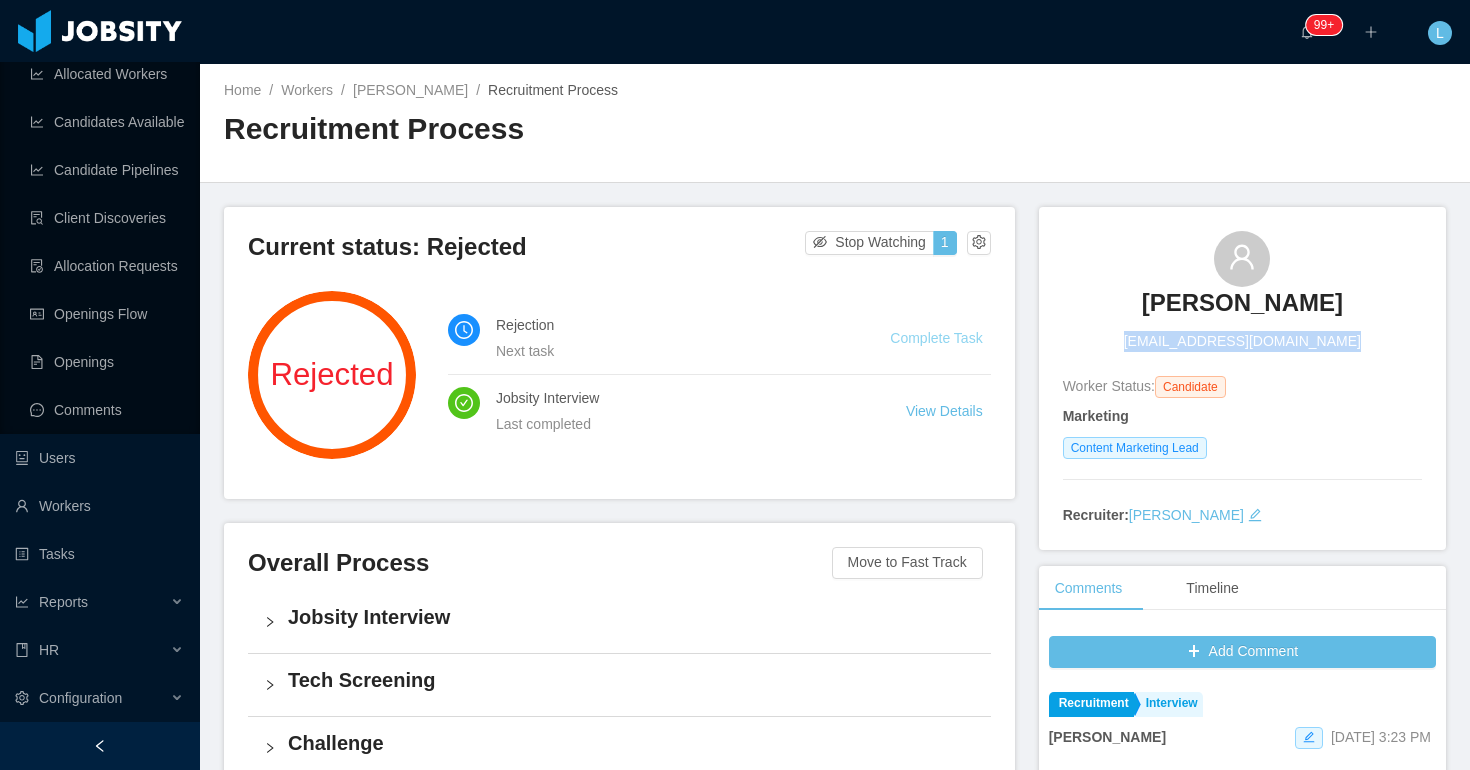 click on "Complete Task" at bounding box center (936, 338) 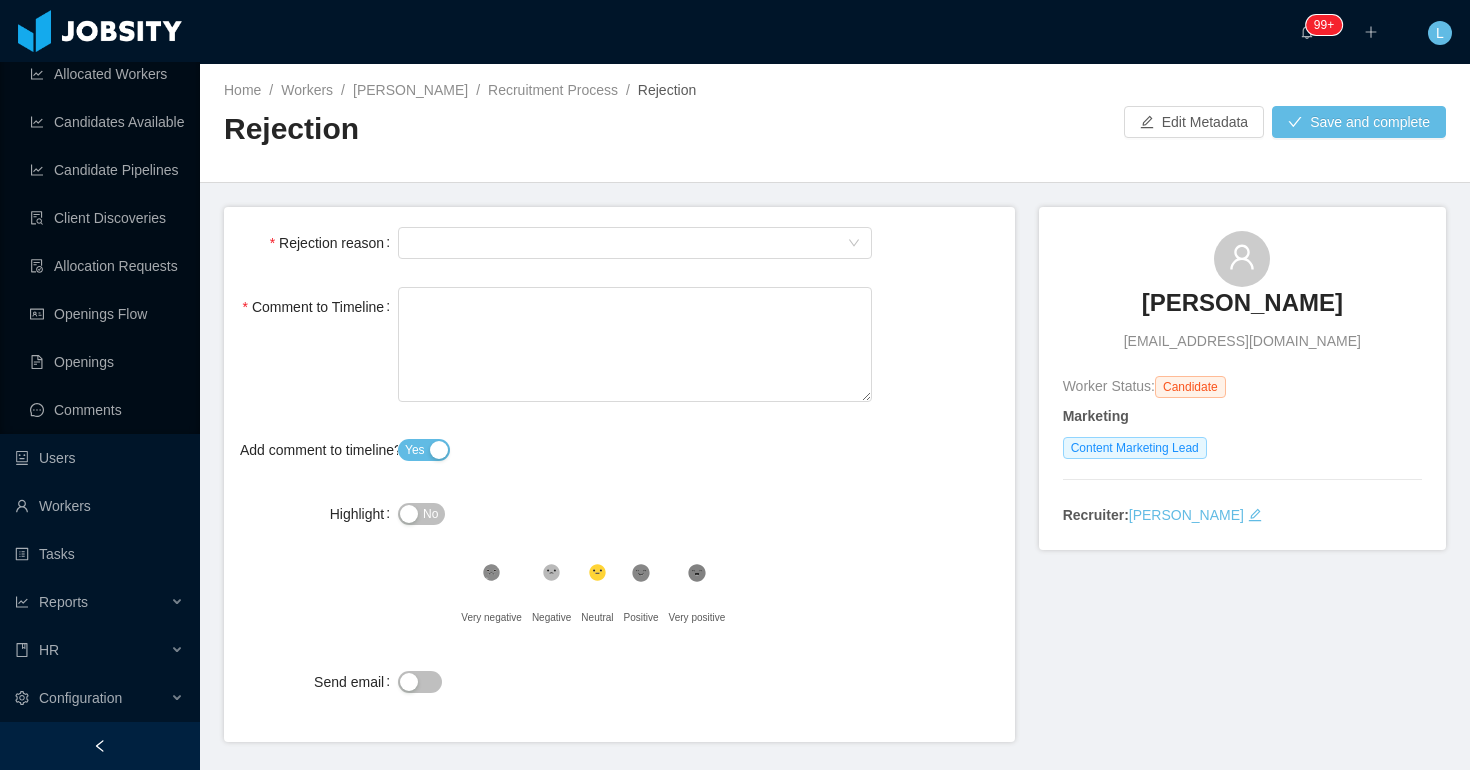 click on "Rejection reason Select Type   Comment to Timeline Add comment to timeline? Yes Highlight No .st0{fill:#8a8a8a}.st2{fill:#262626} Very negative .st1{fill:#262626} Negative .st2{fill:#2a2522} Neutral .st1{fill:#232323} Positive .st1{fill:#222} Very positive Send email" at bounding box center [619, 474] 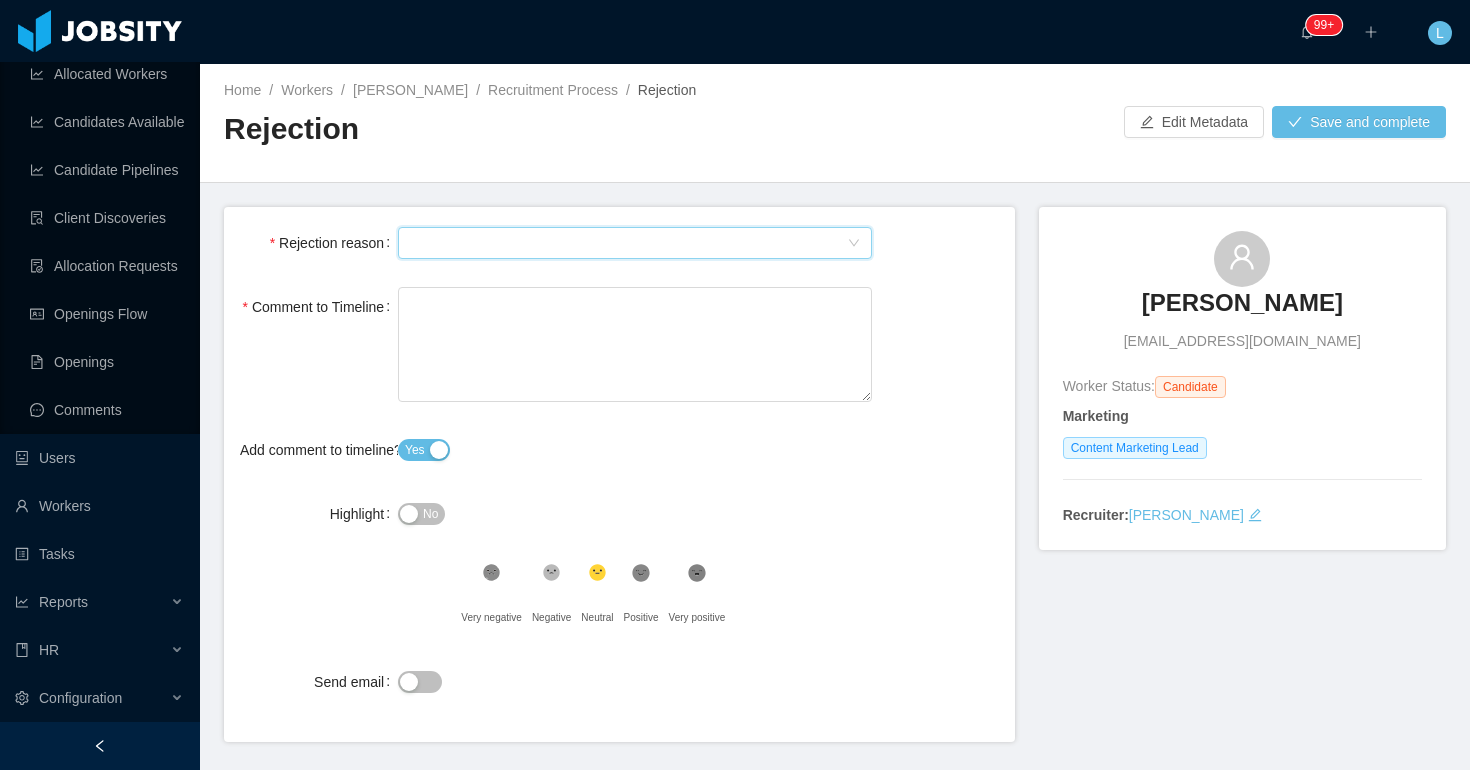 click on "Select Type" at bounding box center (628, 243) 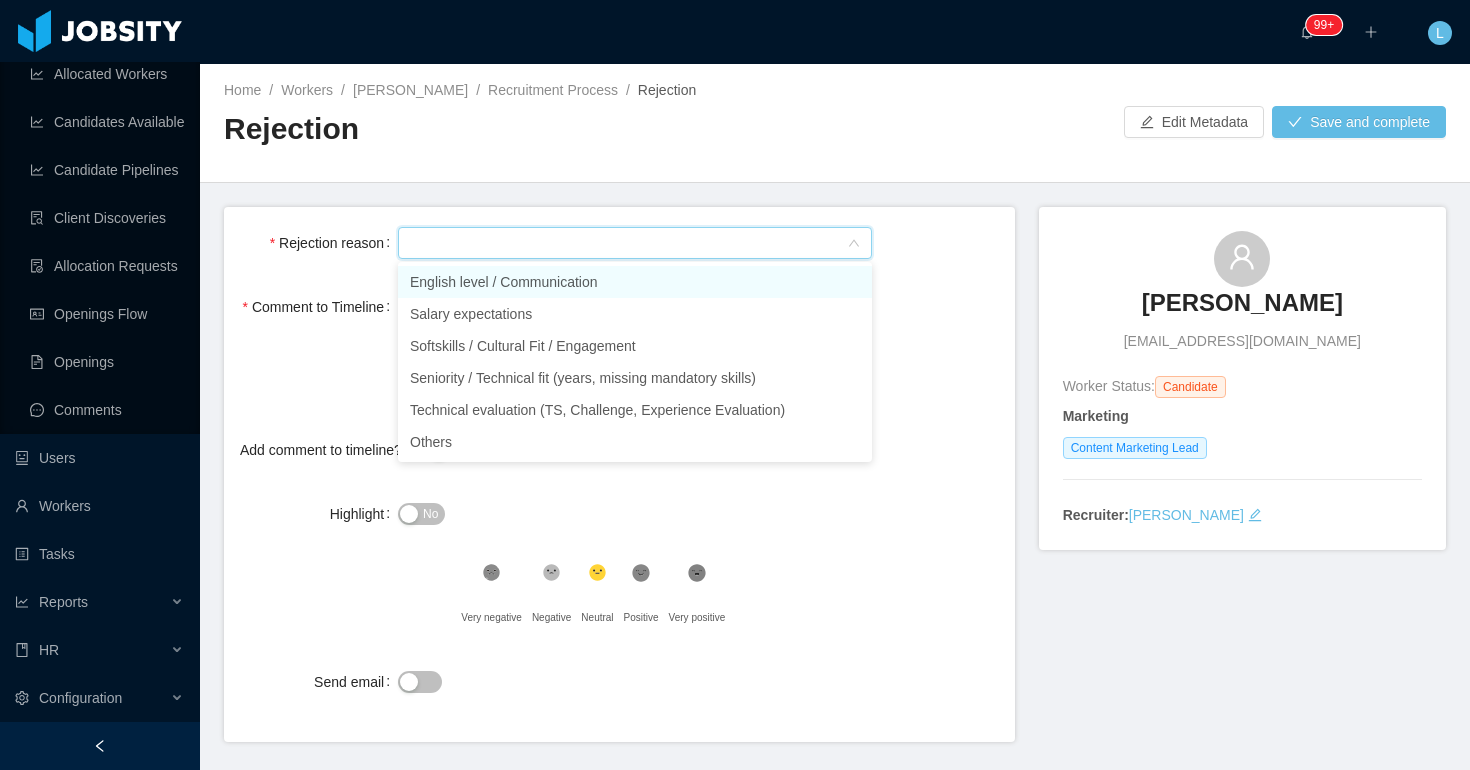 click on "English level / Communication" at bounding box center (635, 282) 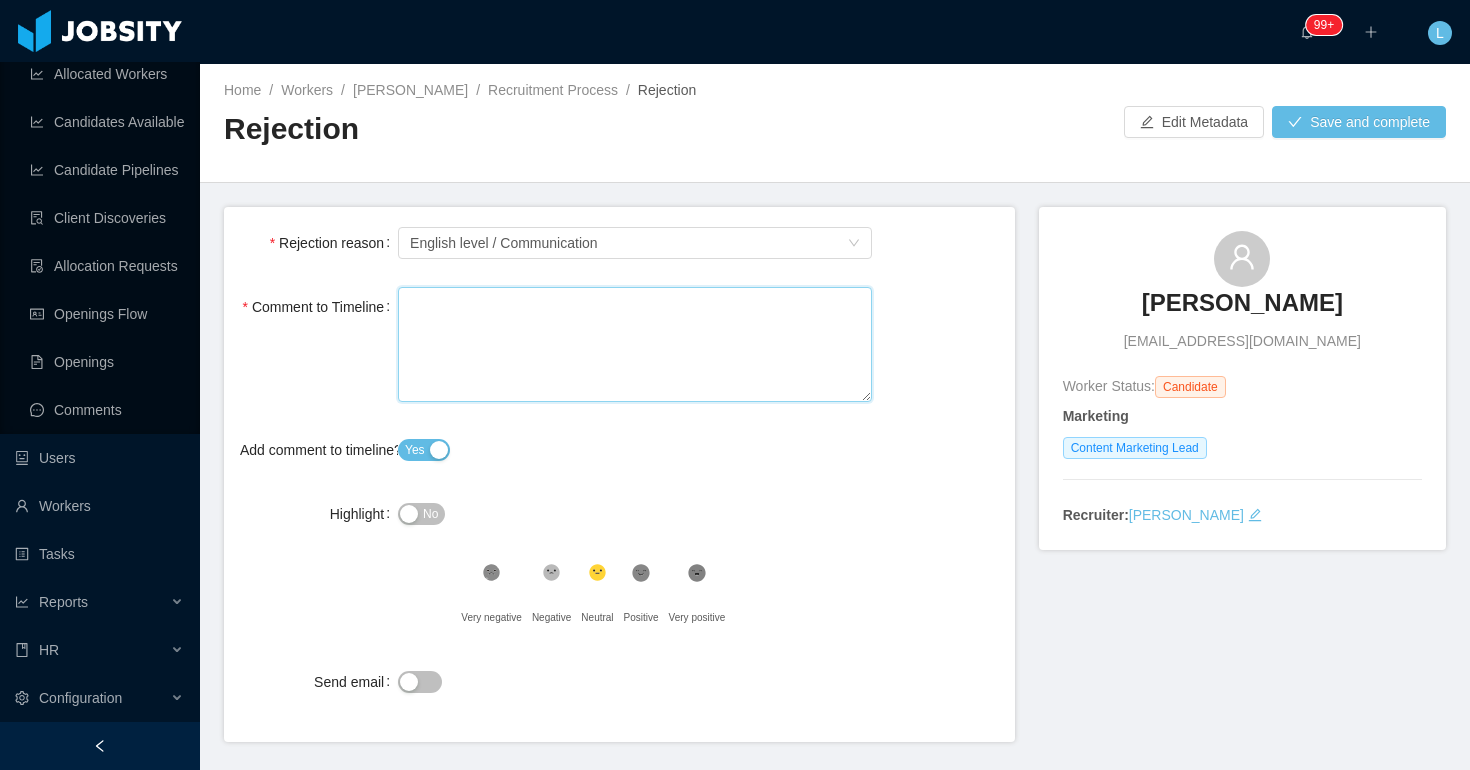 click on "Comment to Timeline" at bounding box center (635, 344) 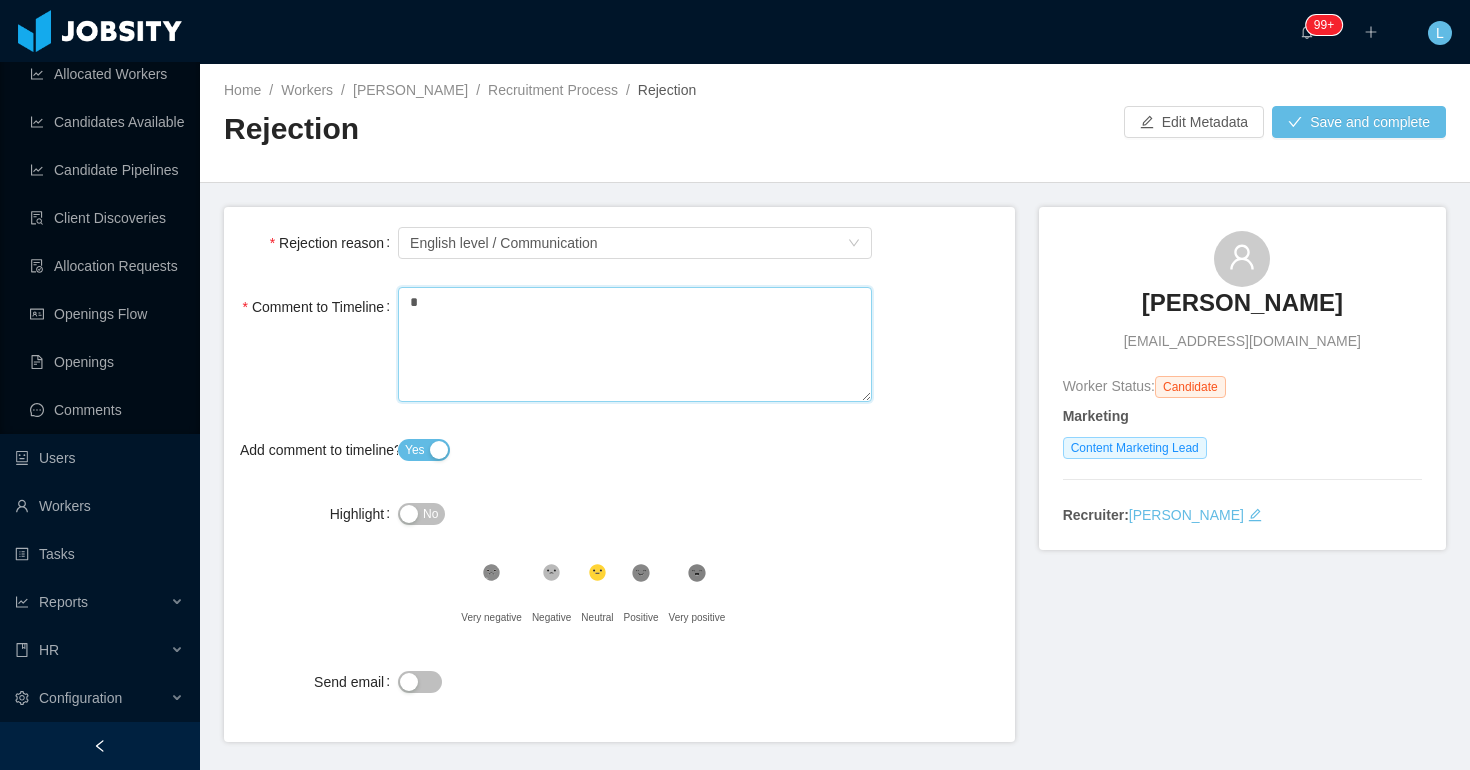 type 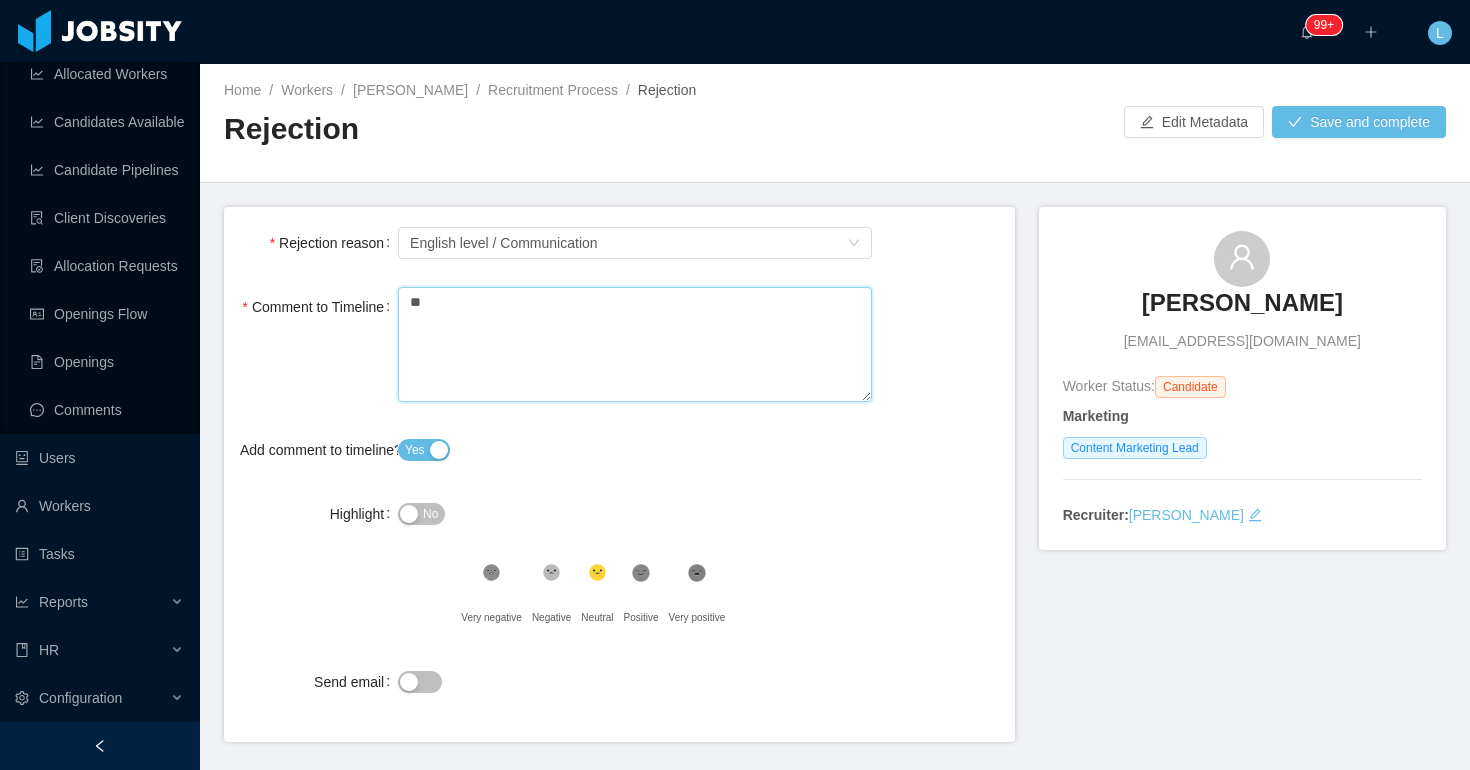type 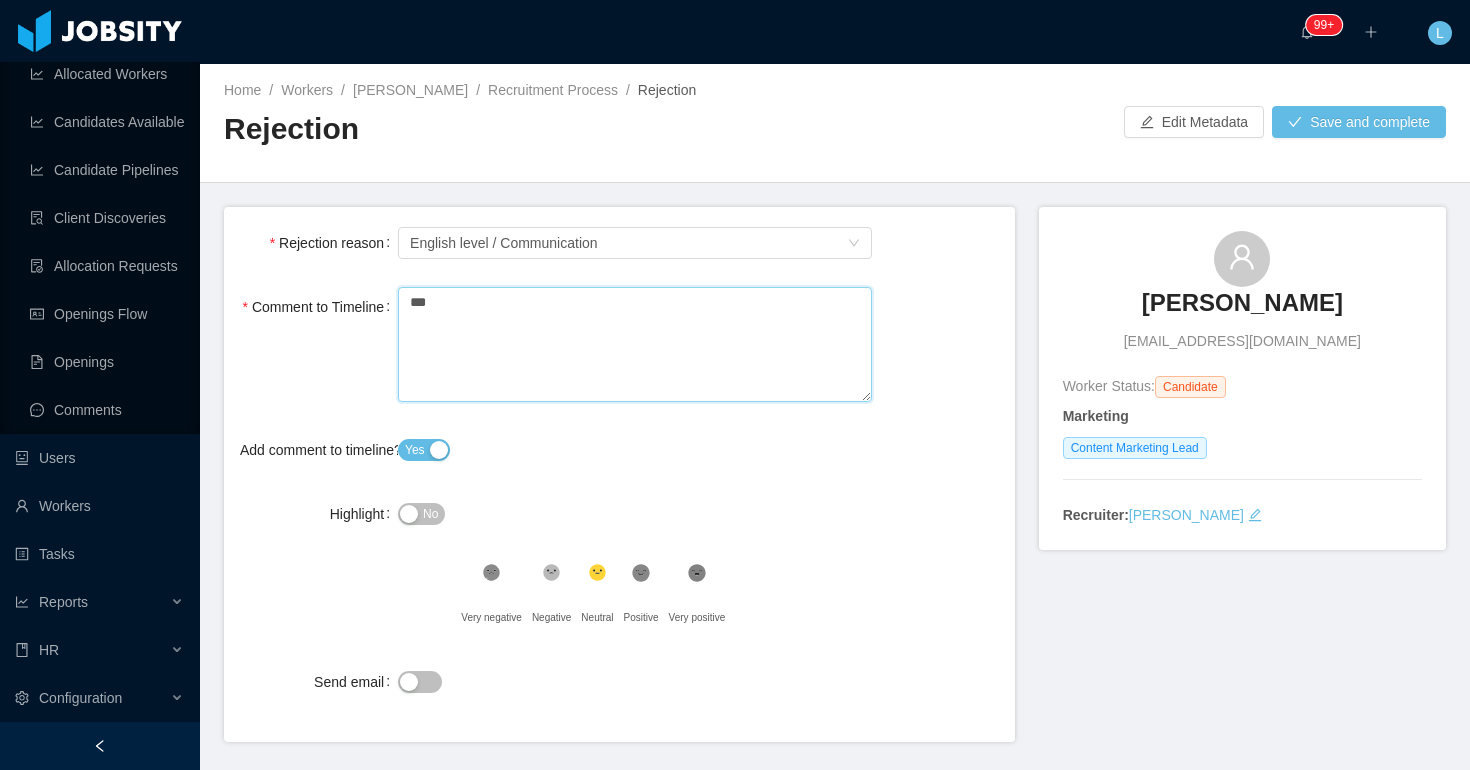 type 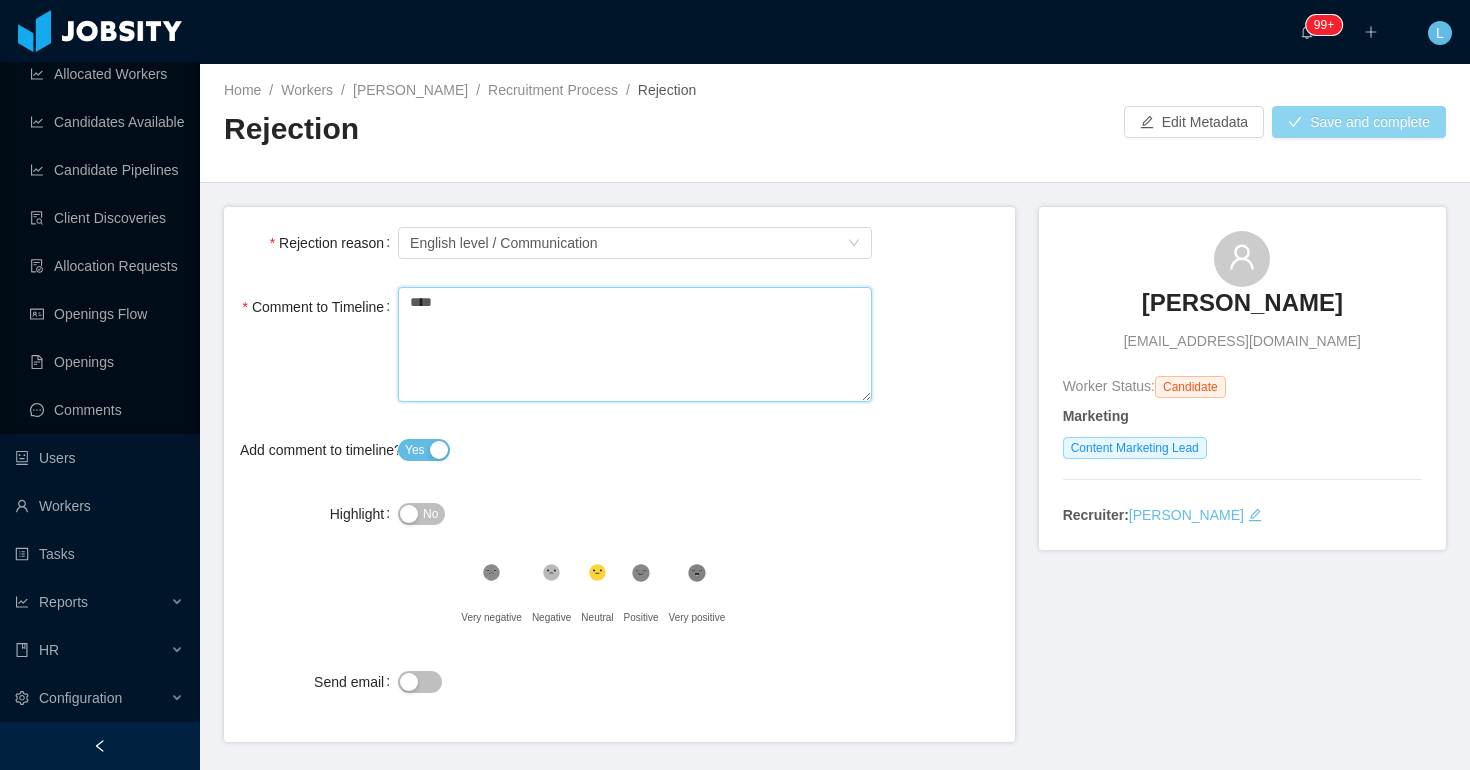 type on "***" 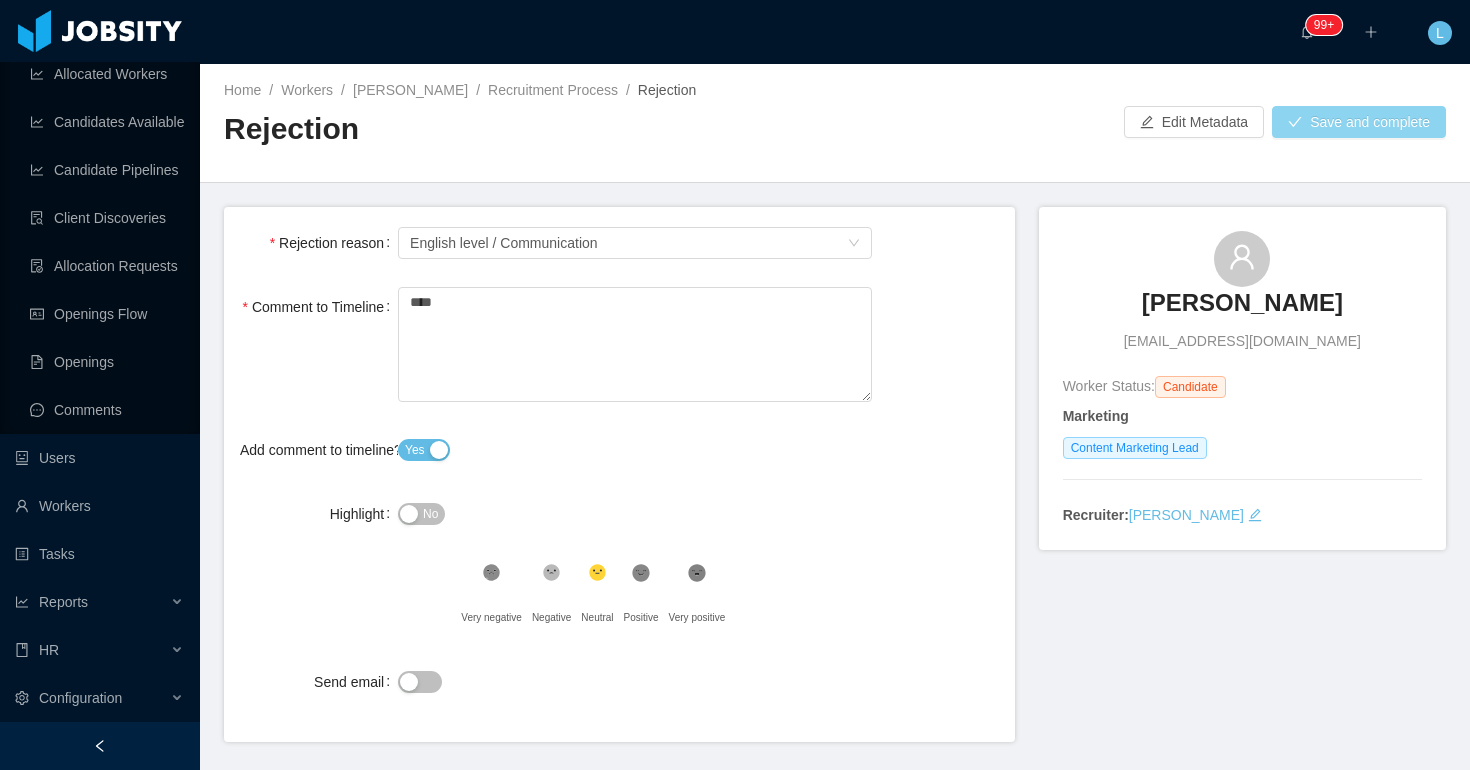 click on "Save and complete" at bounding box center [1359, 122] 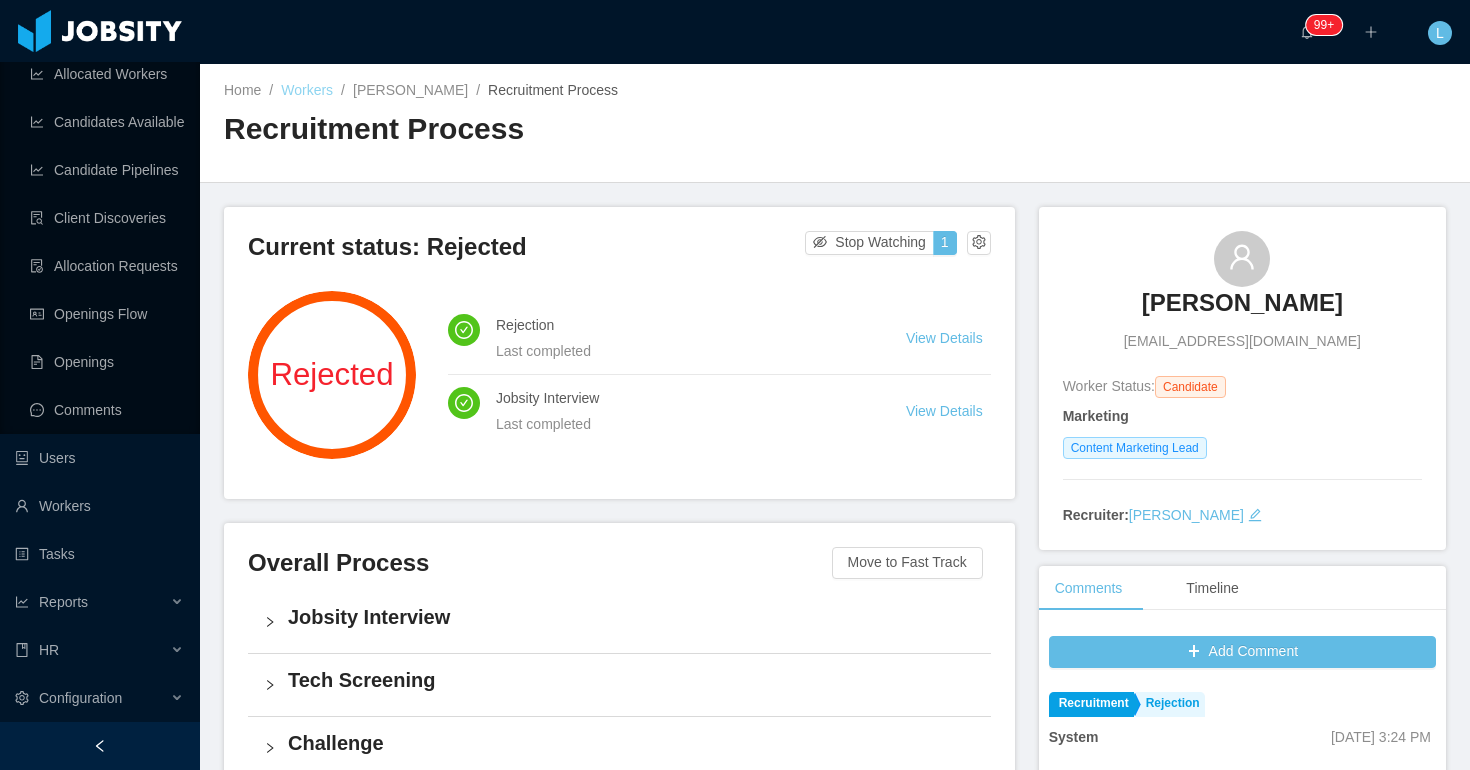 click on "Workers" at bounding box center [307, 90] 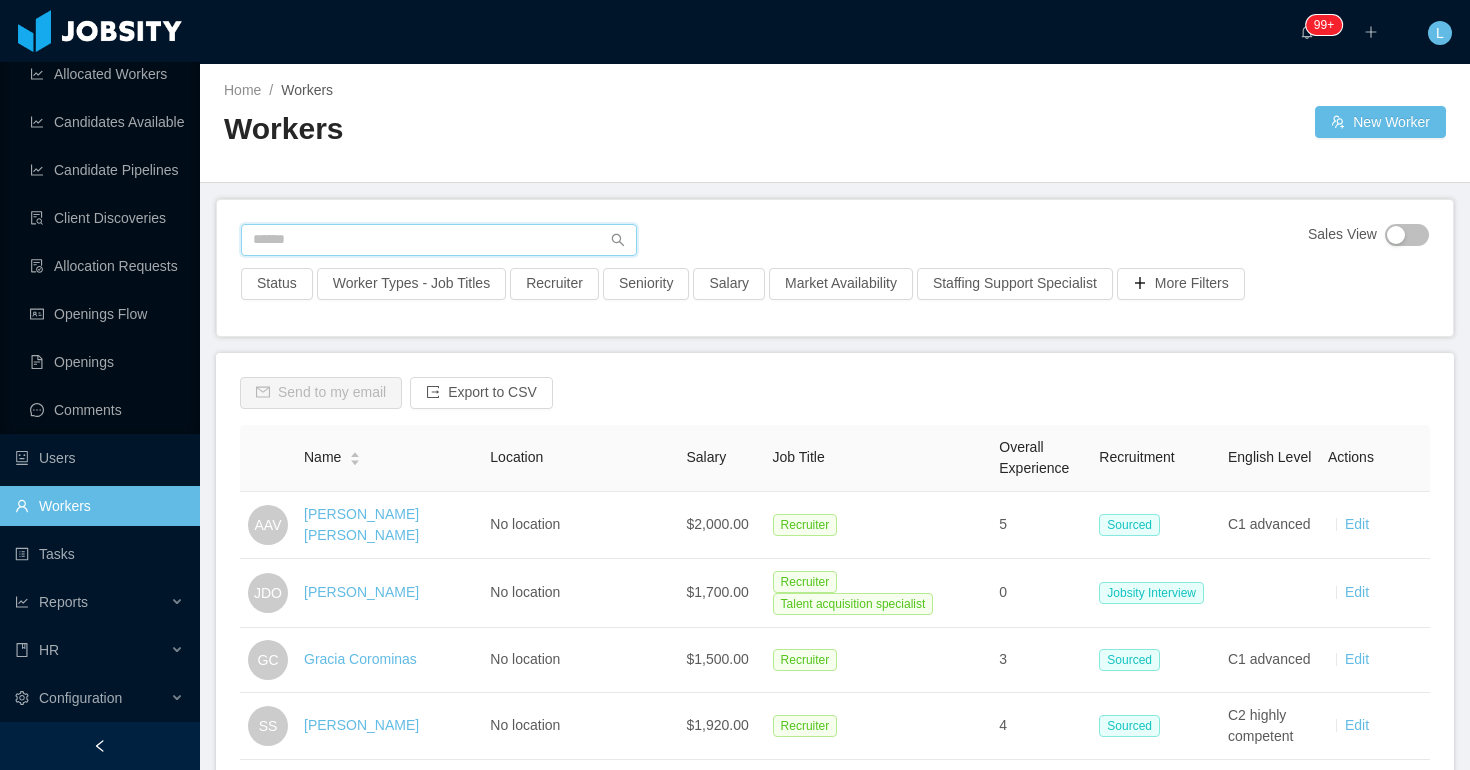 click at bounding box center (439, 240) 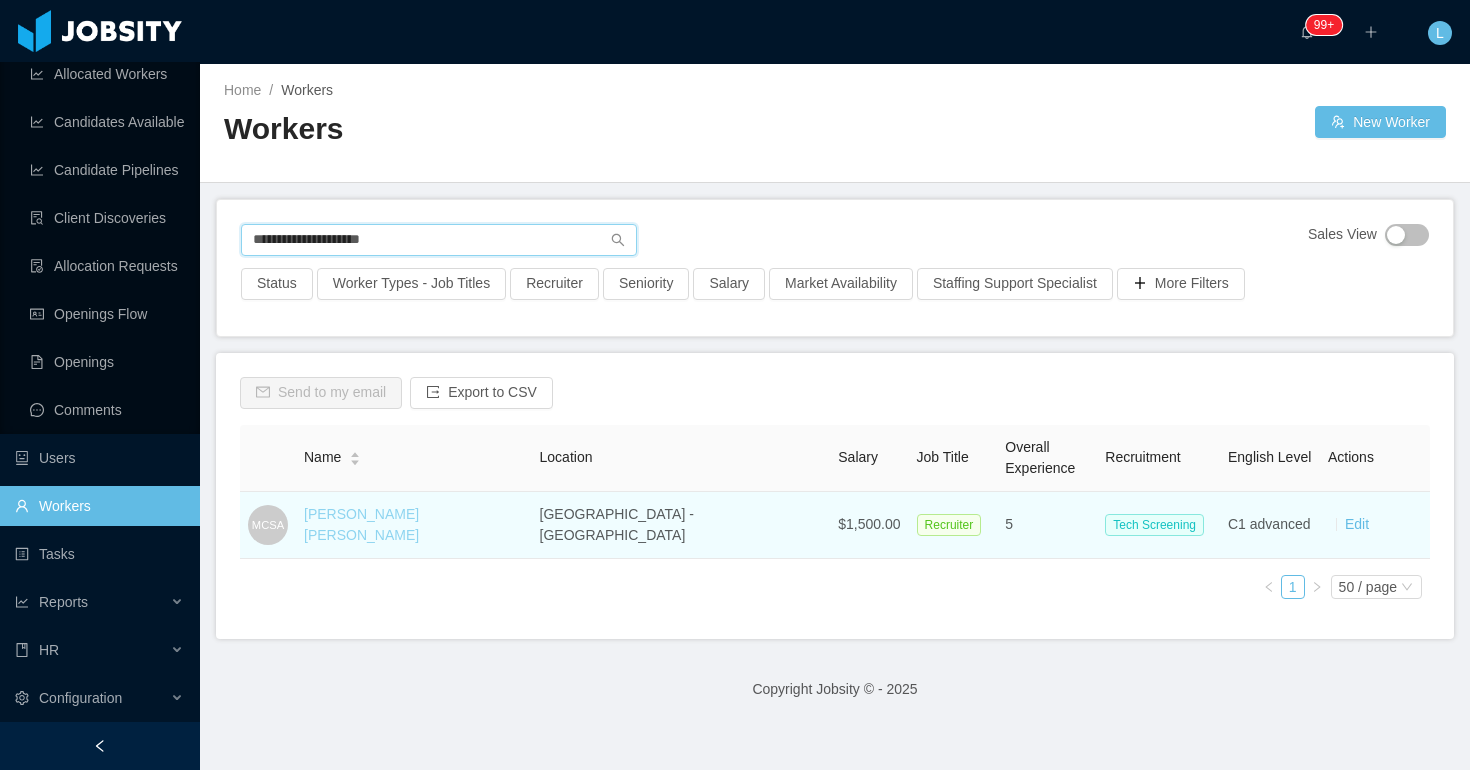 type on "**********" 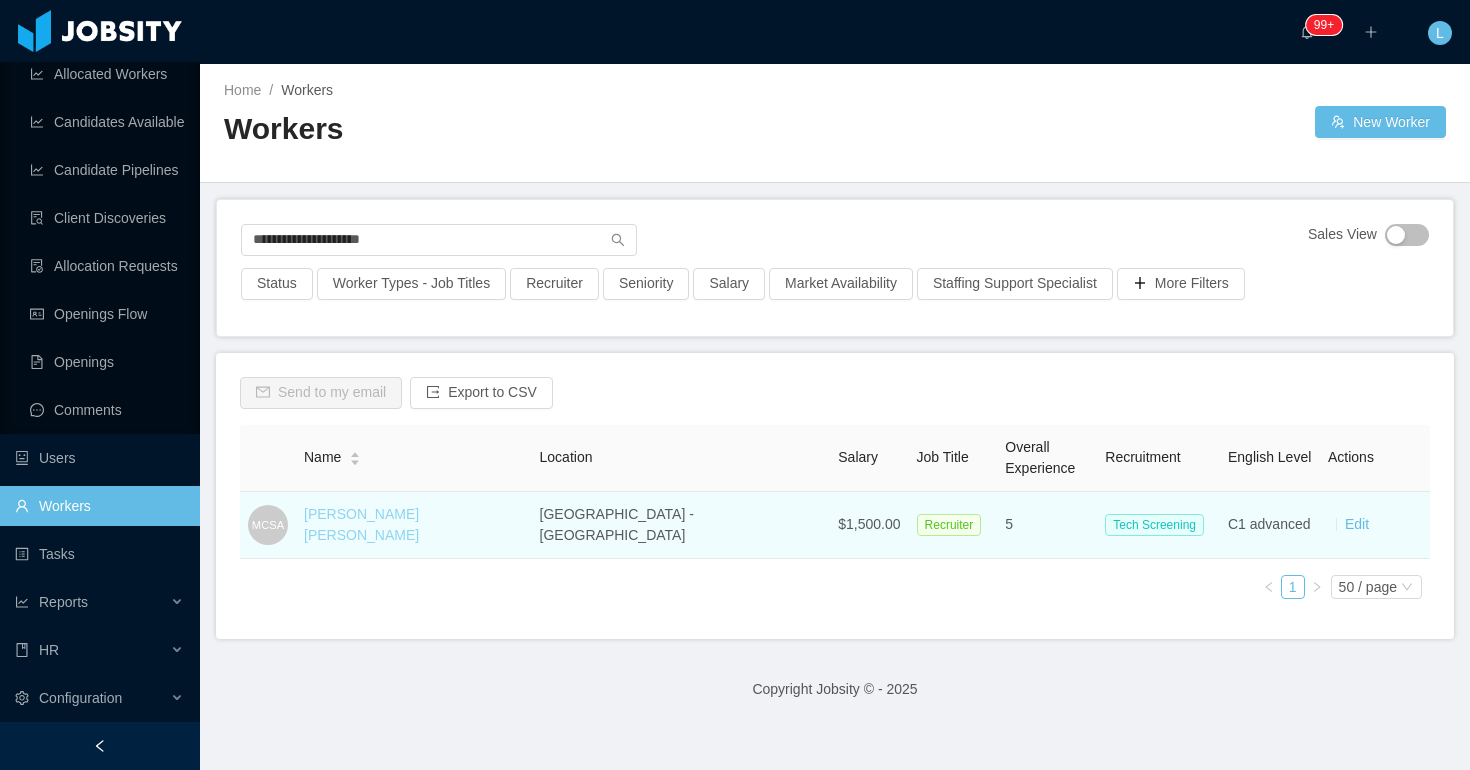 click on "[PERSON_NAME] [PERSON_NAME]" at bounding box center [361, 524] 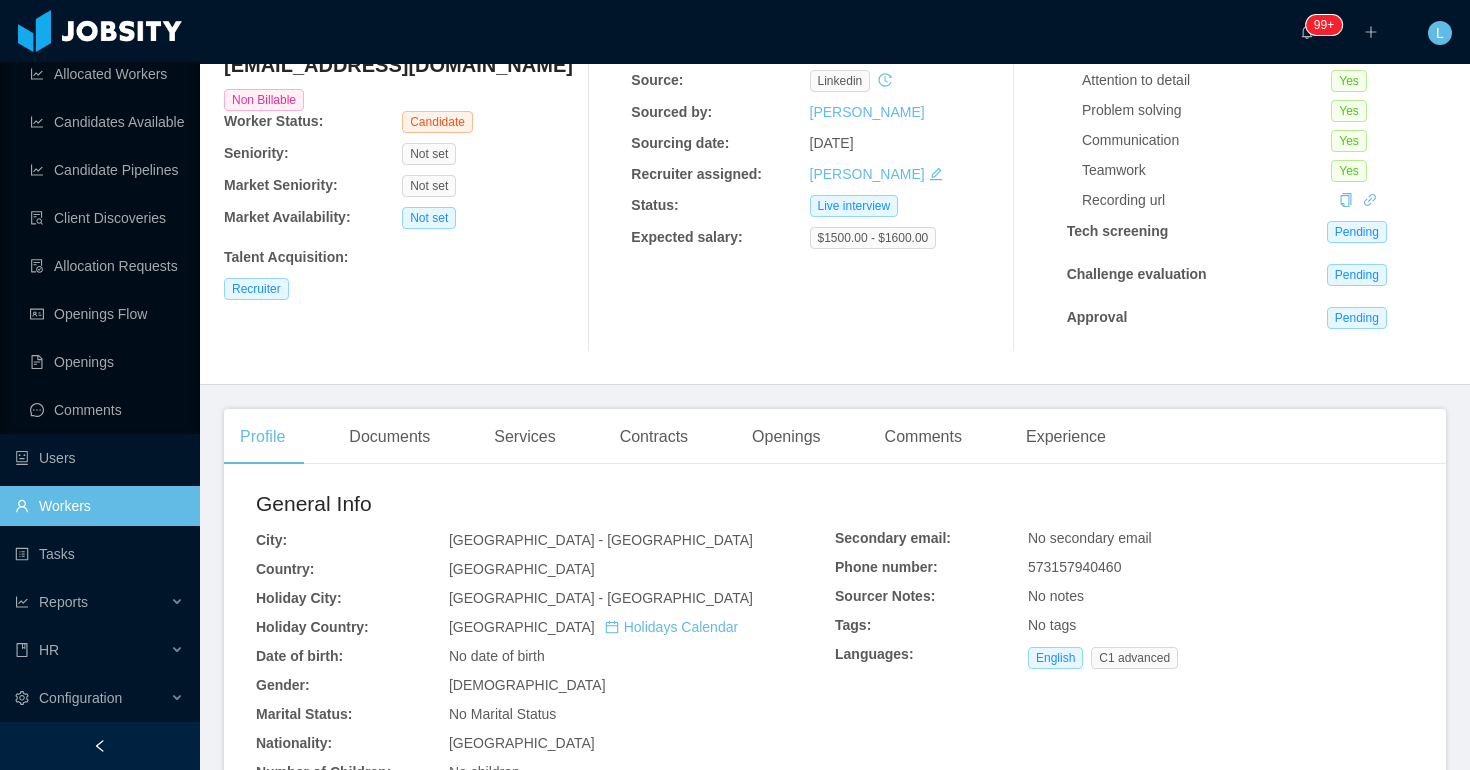 scroll, scrollTop: 0, scrollLeft: 0, axis: both 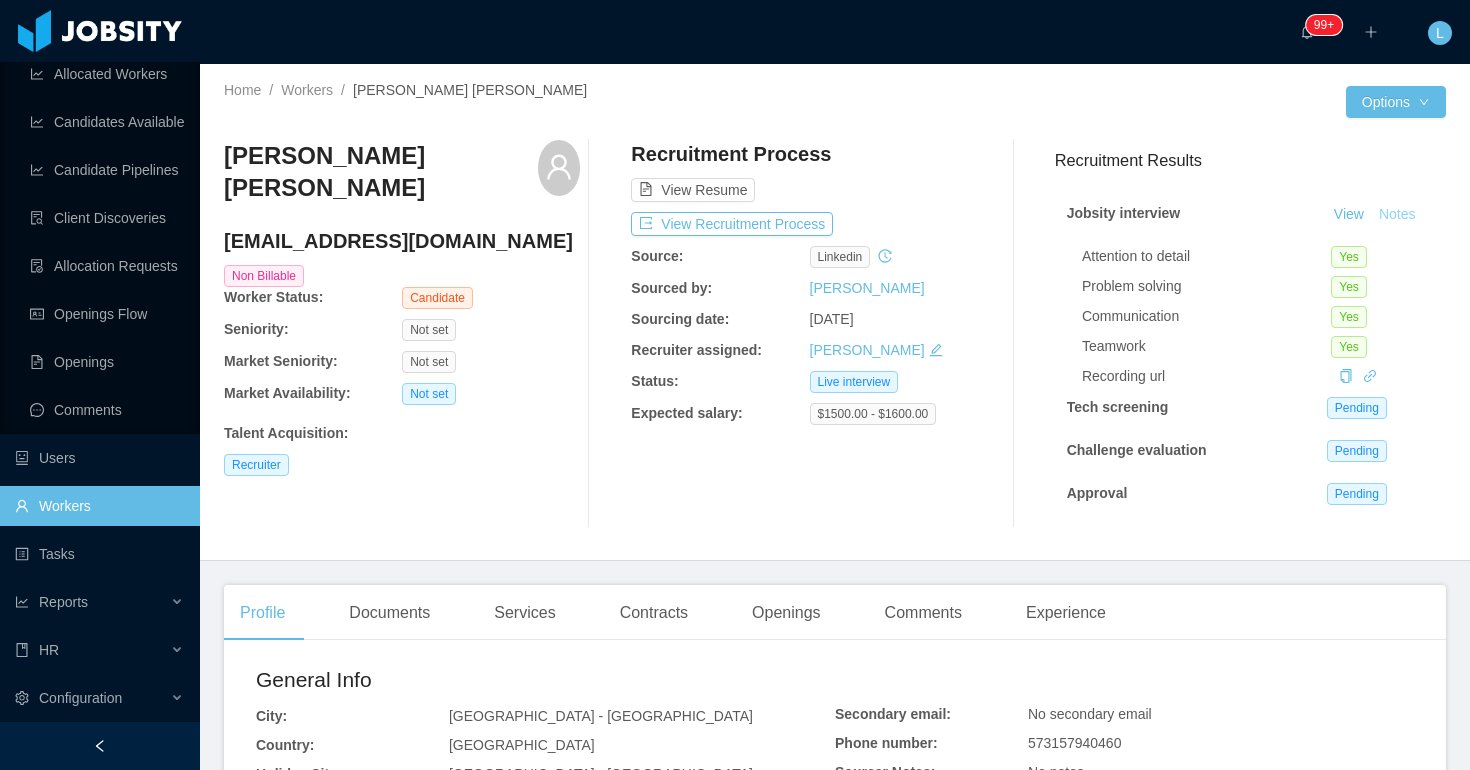 click on "Notes" at bounding box center (1397, 215) 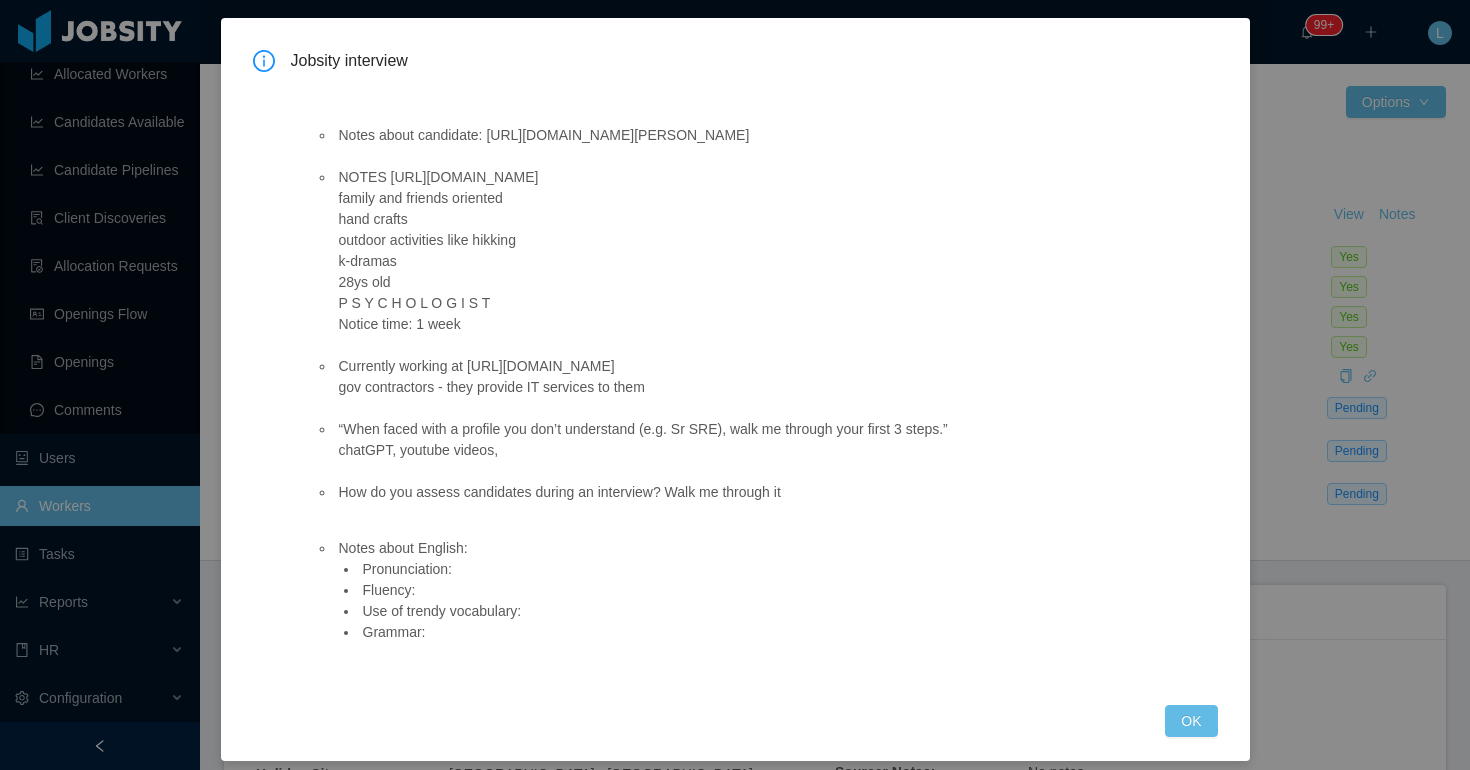 scroll, scrollTop: 97, scrollLeft: 0, axis: vertical 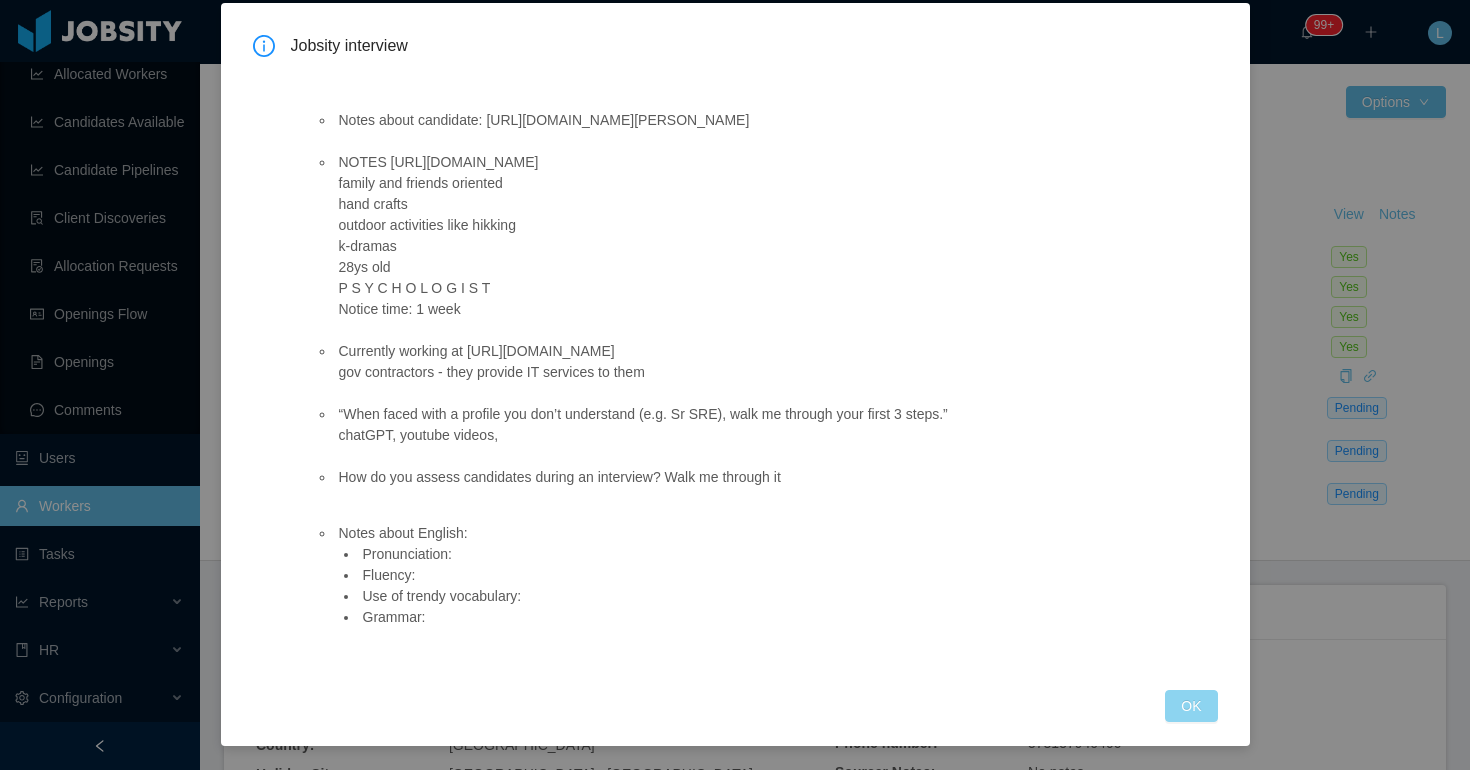 click on "OK" at bounding box center [1191, 706] 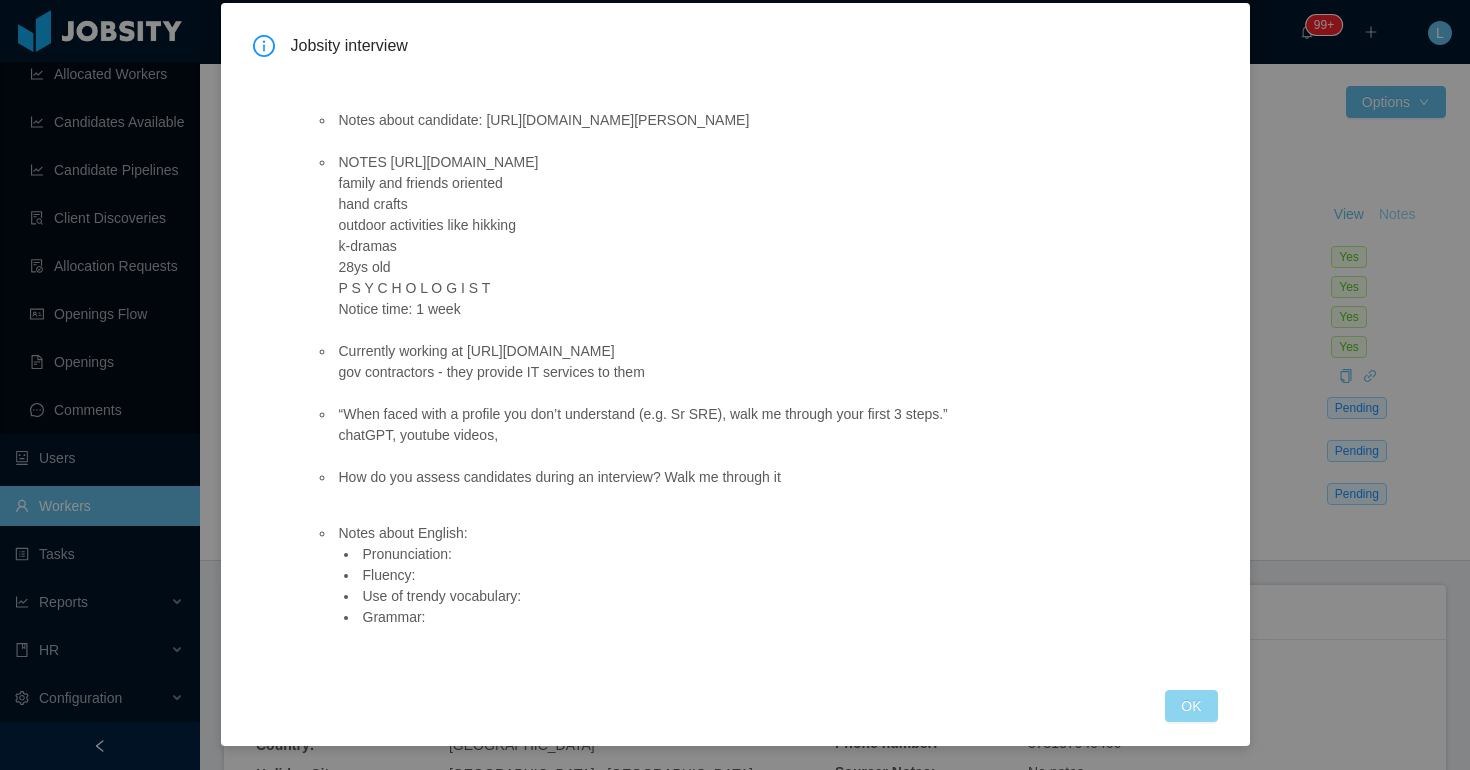 scroll, scrollTop: 0, scrollLeft: 0, axis: both 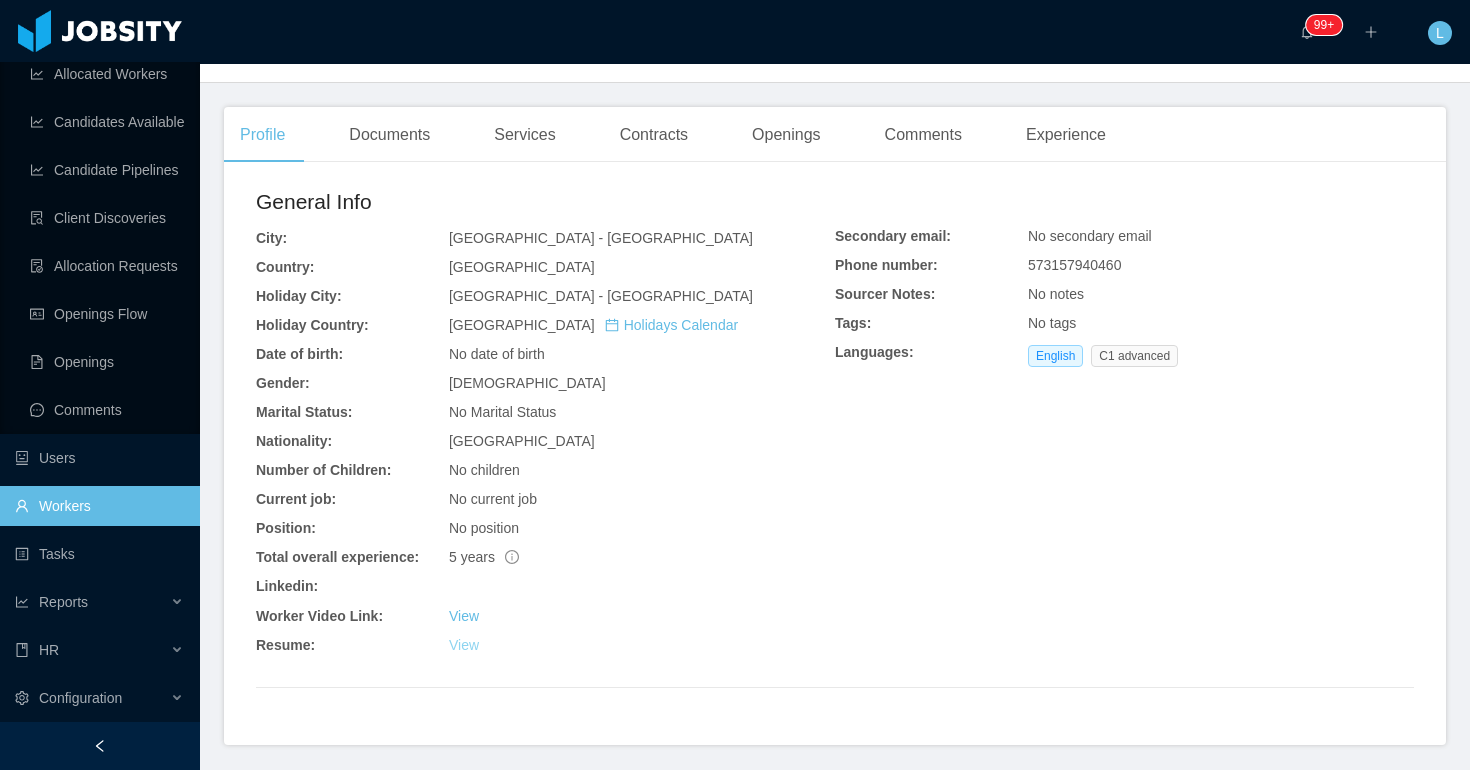 click on "View" at bounding box center [464, 645] 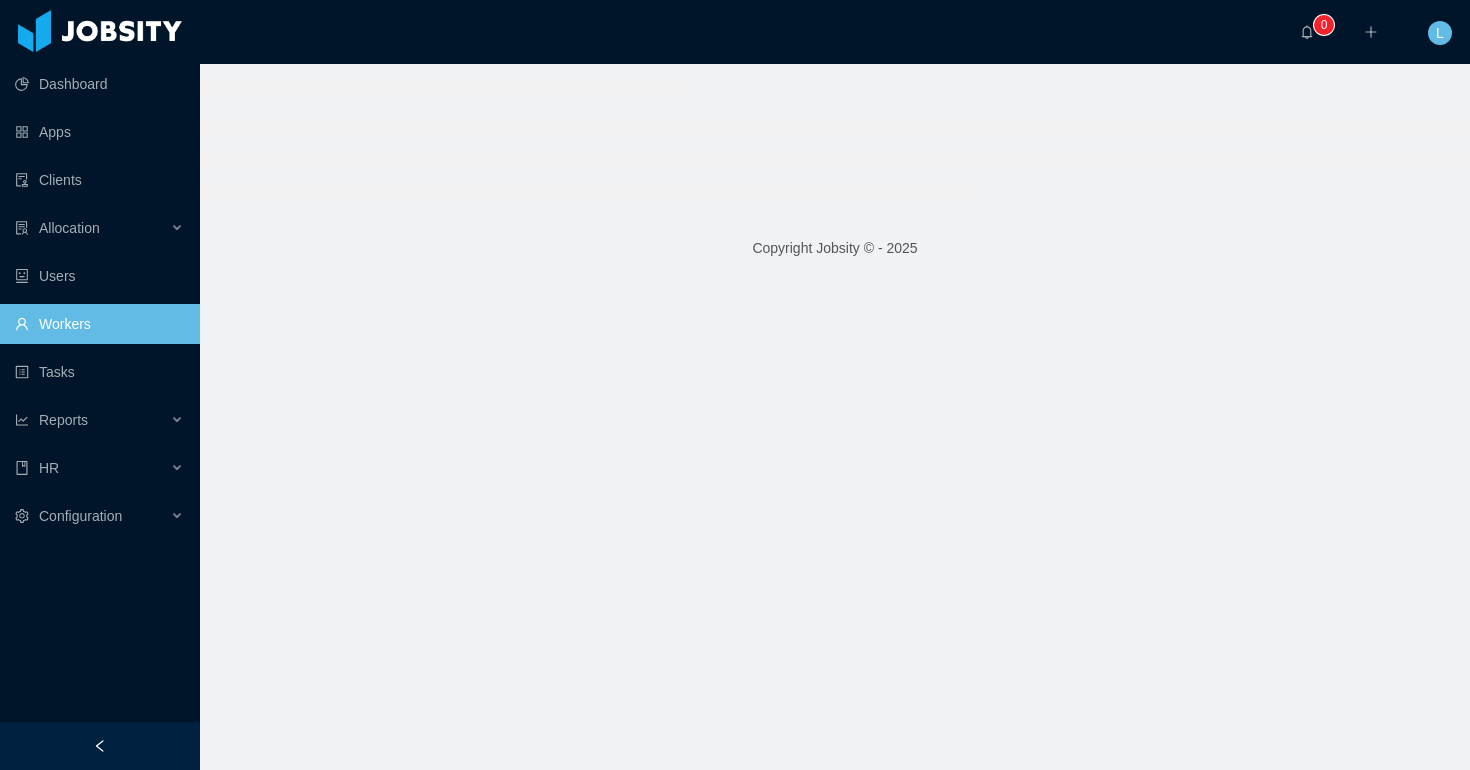 scroll, scrollTop: 0, scrollLeft: 0, axis: both 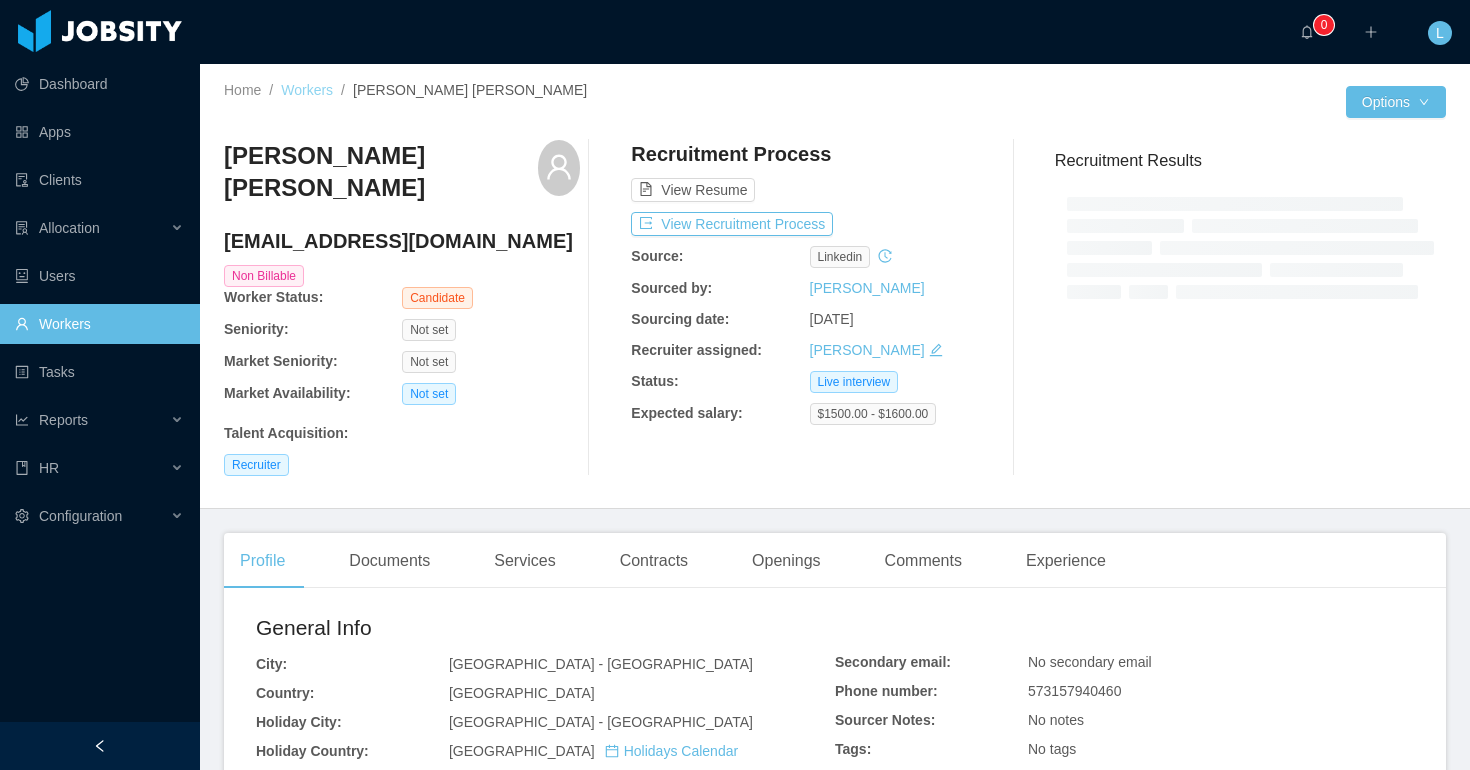 click on "Workers" at bounding box center [307, 90] 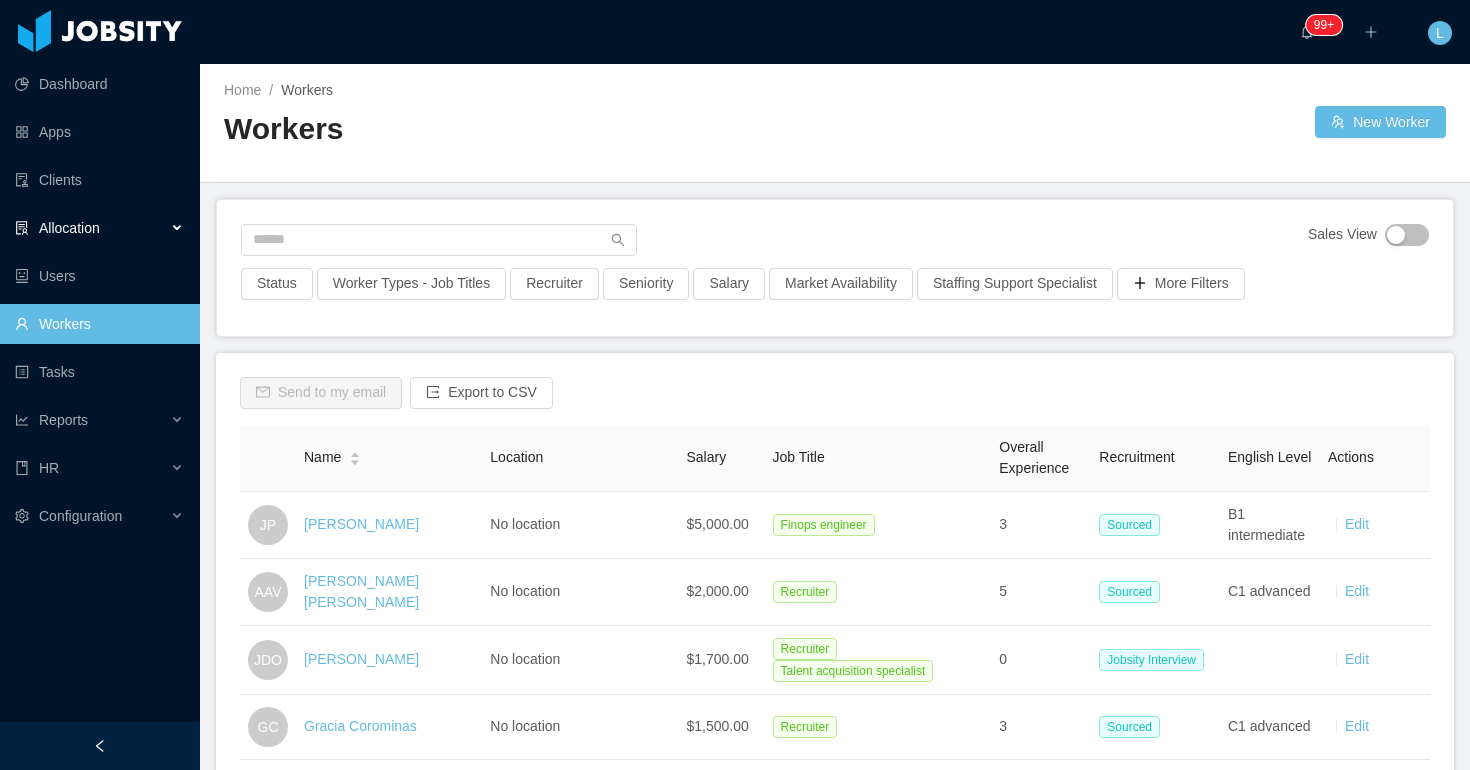 click on "Allocation" at bounding box center [100, 228] 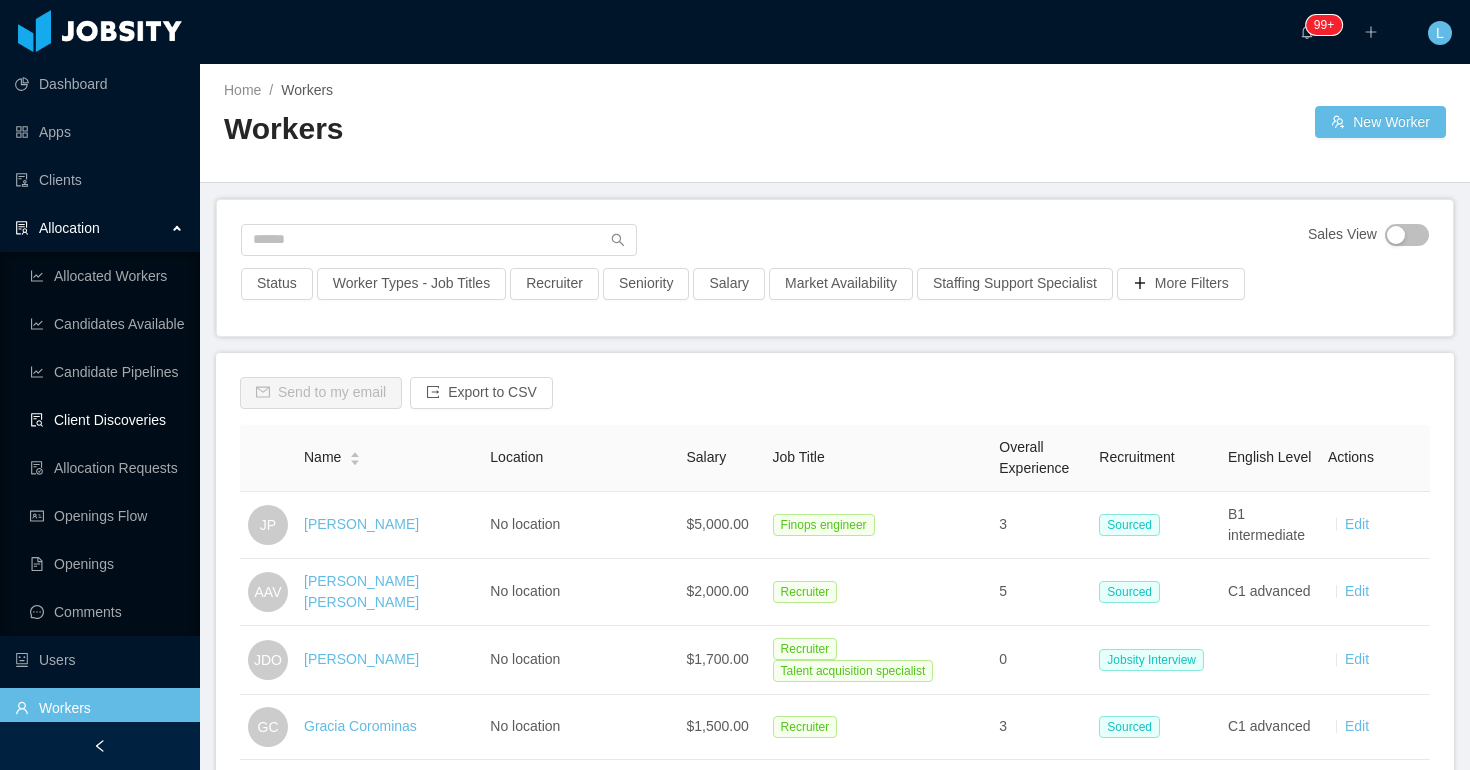click on "Client Discoveries" at bounding box center (107, 420) 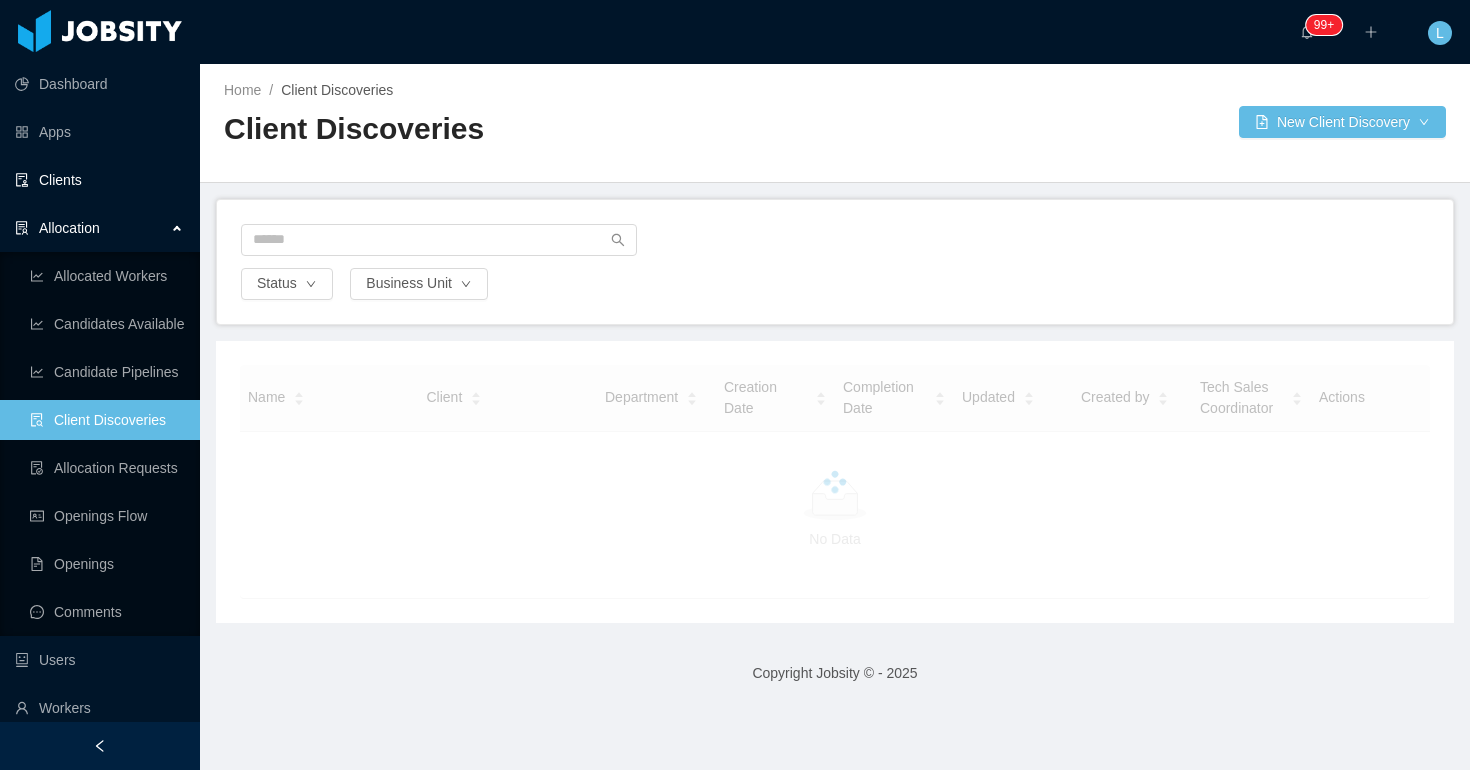 click on "Clients" at bounding box center (99, 180) 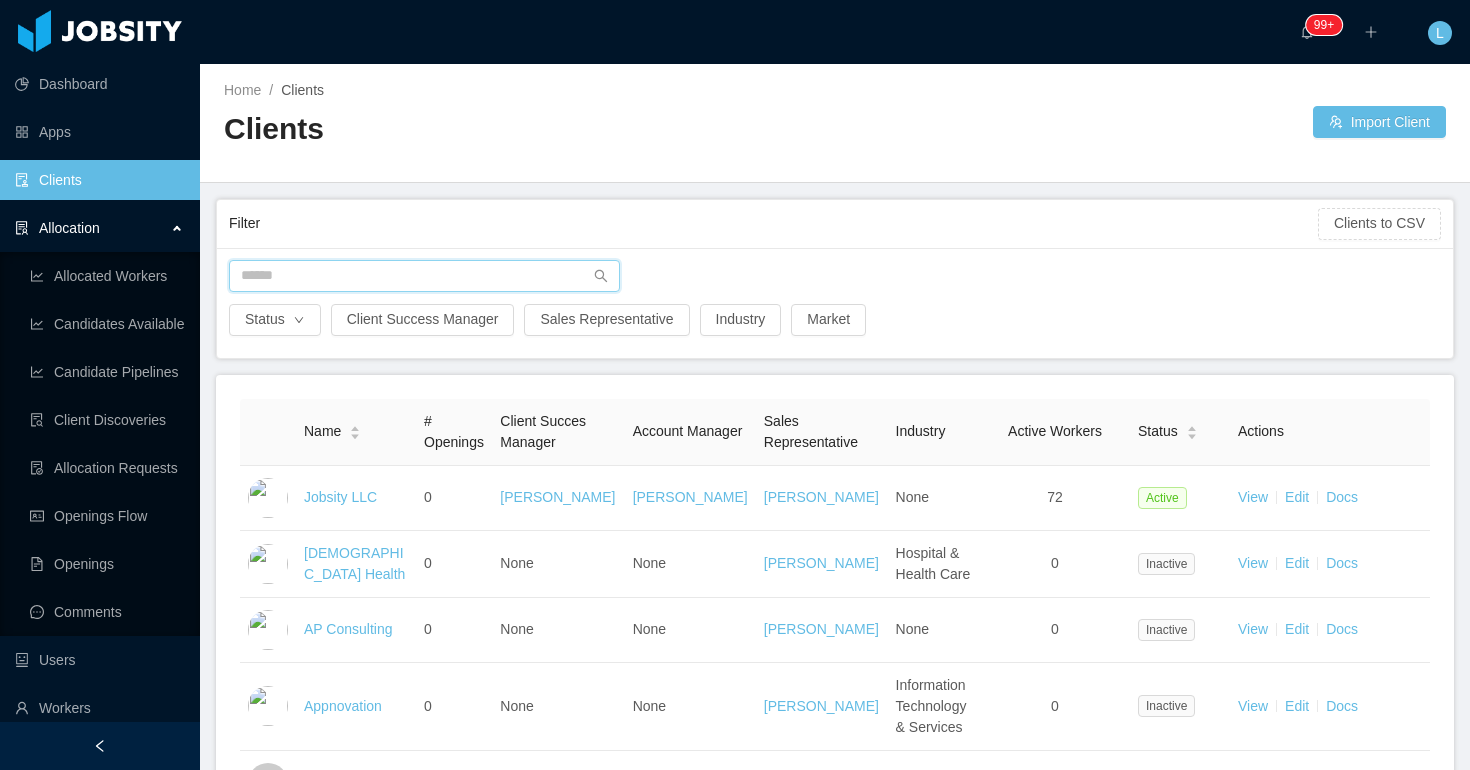 click at bounding box center (424, 276) 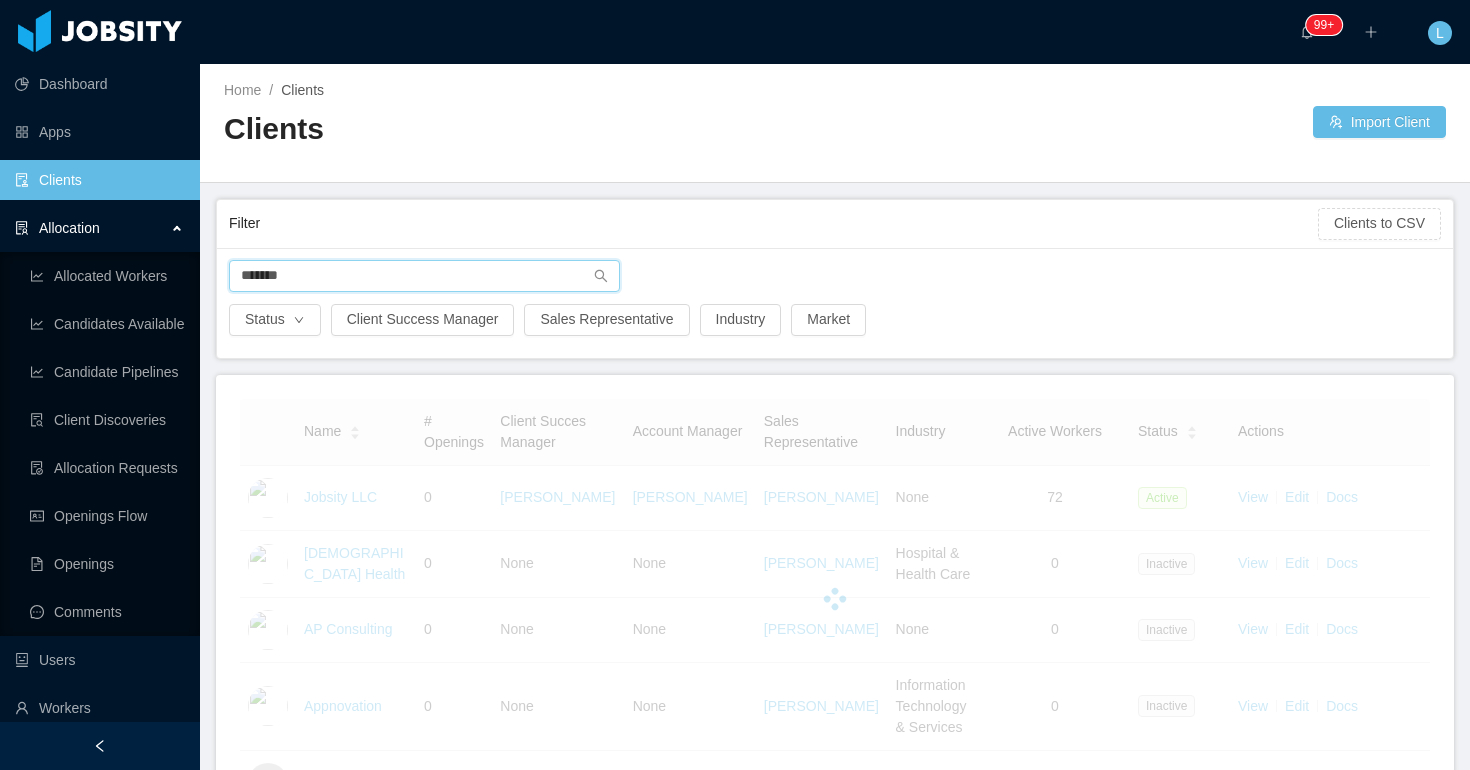 type on "*******" 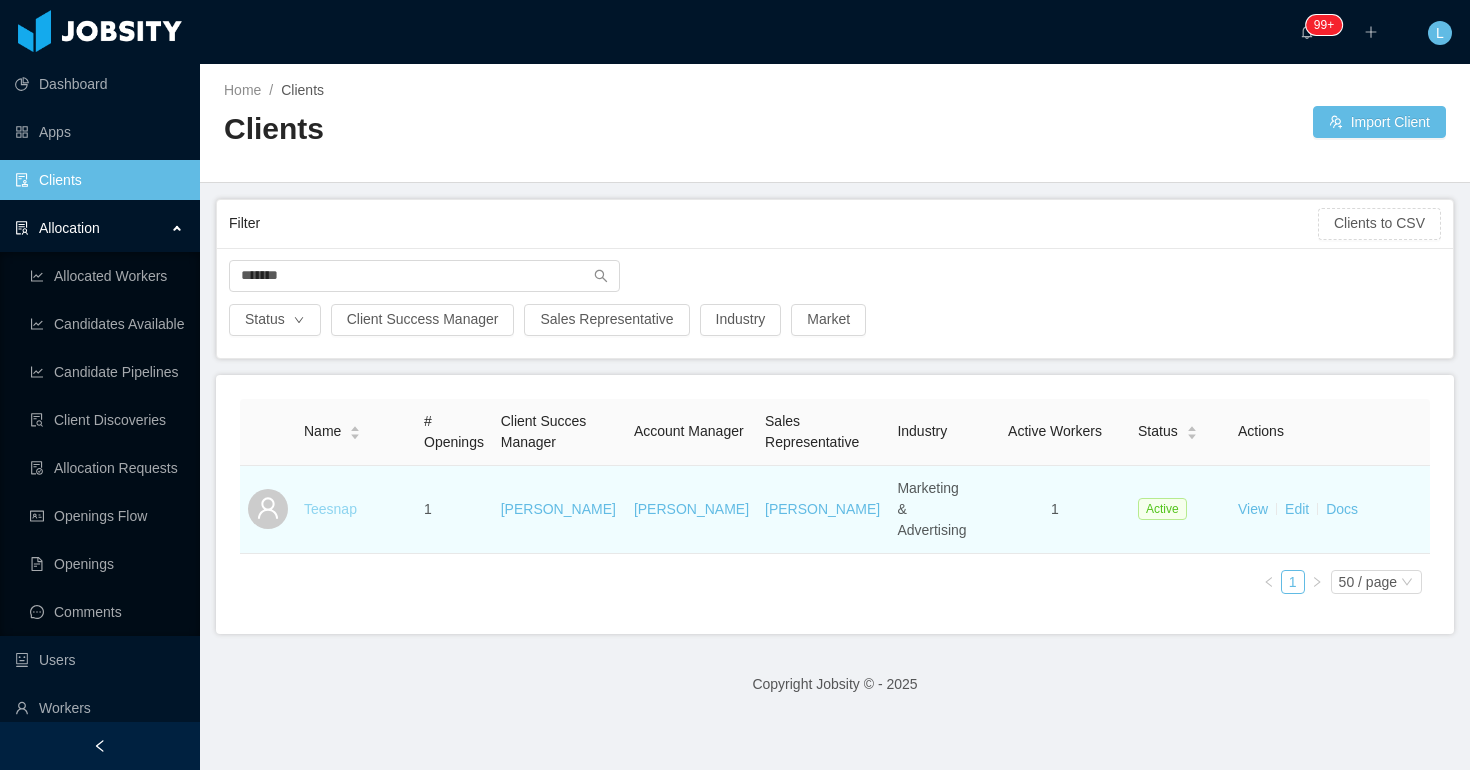 click on "Teesnap" at bounding box center (330, 509) 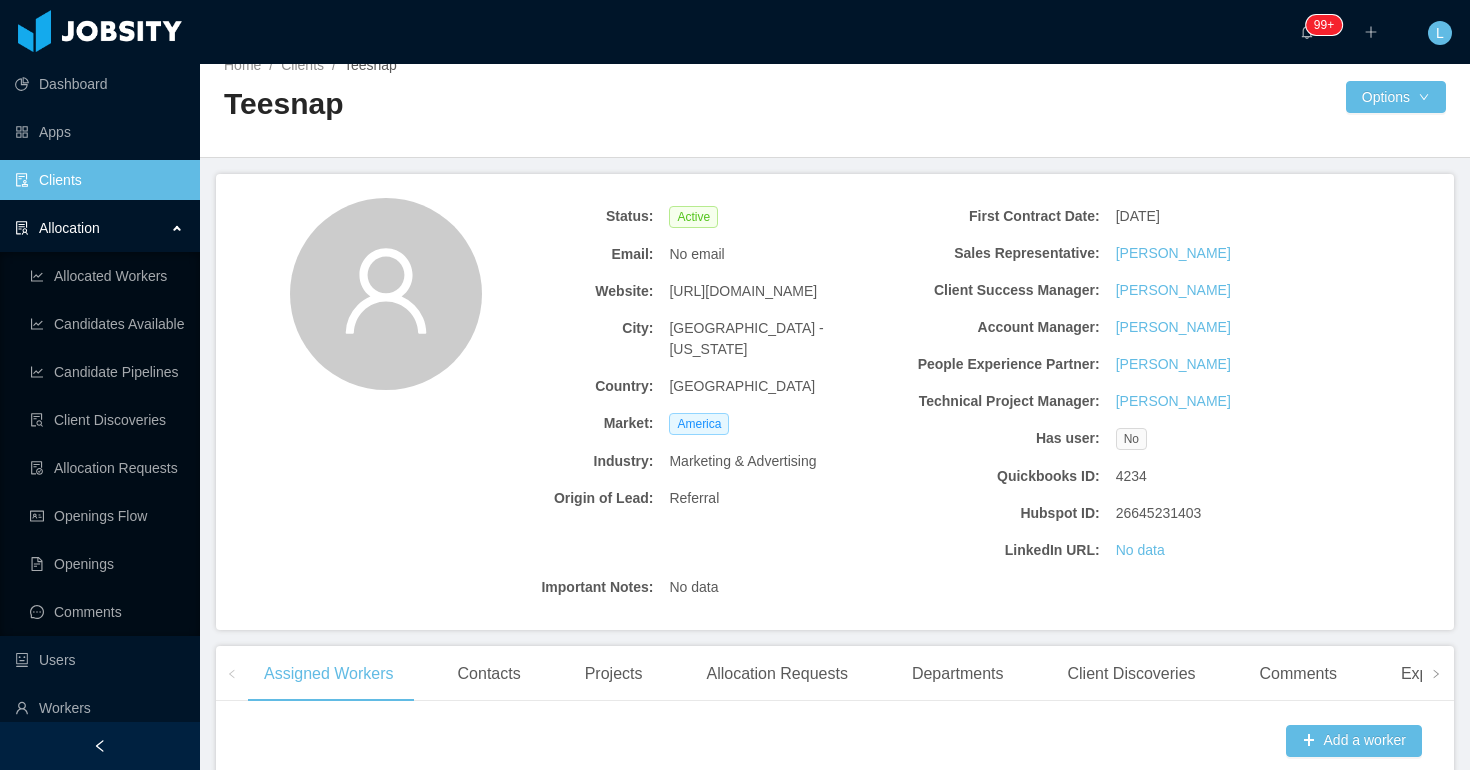 scroll, scrollTop: 0, scrollLeft: 0, axis: both 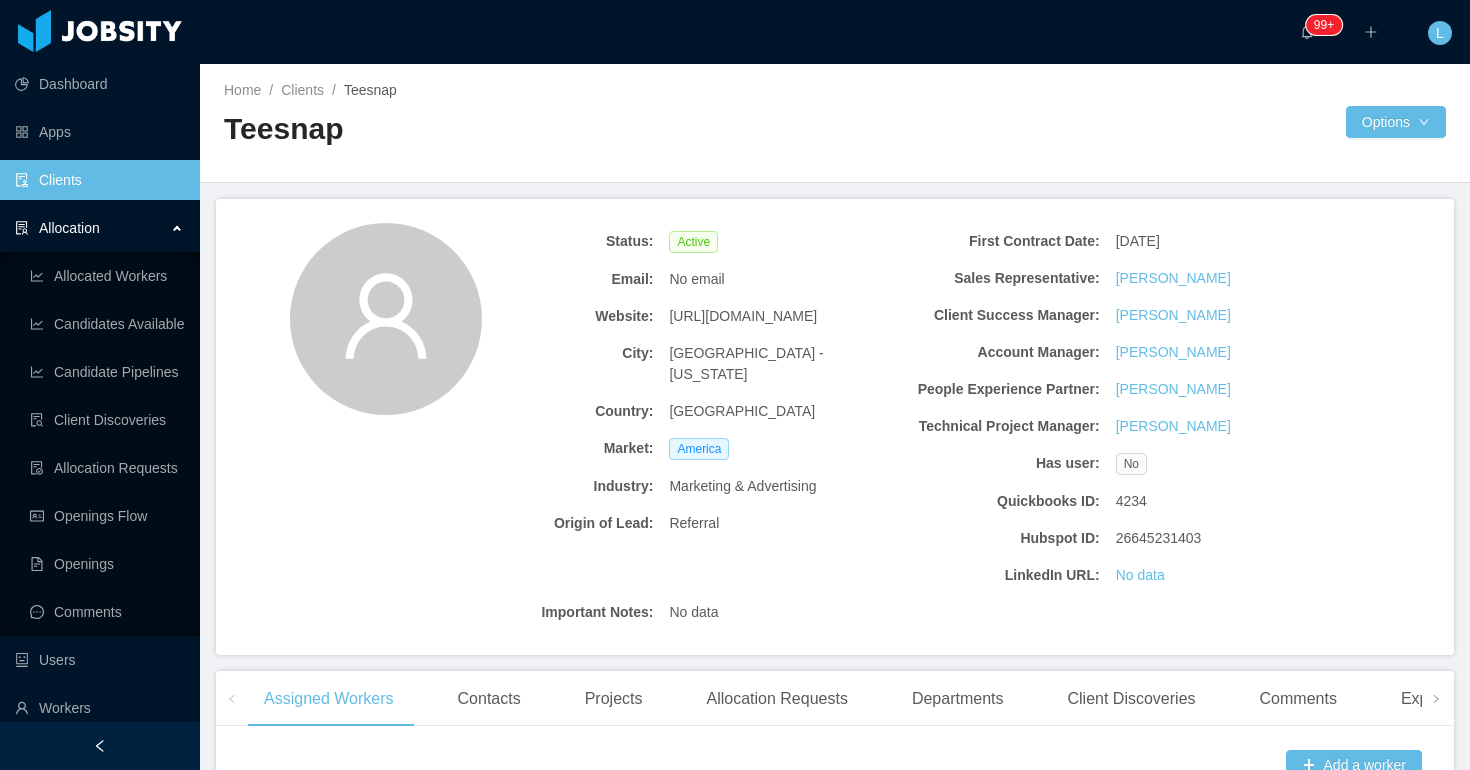 click on "Allocation" at bounding box center (100, 228) 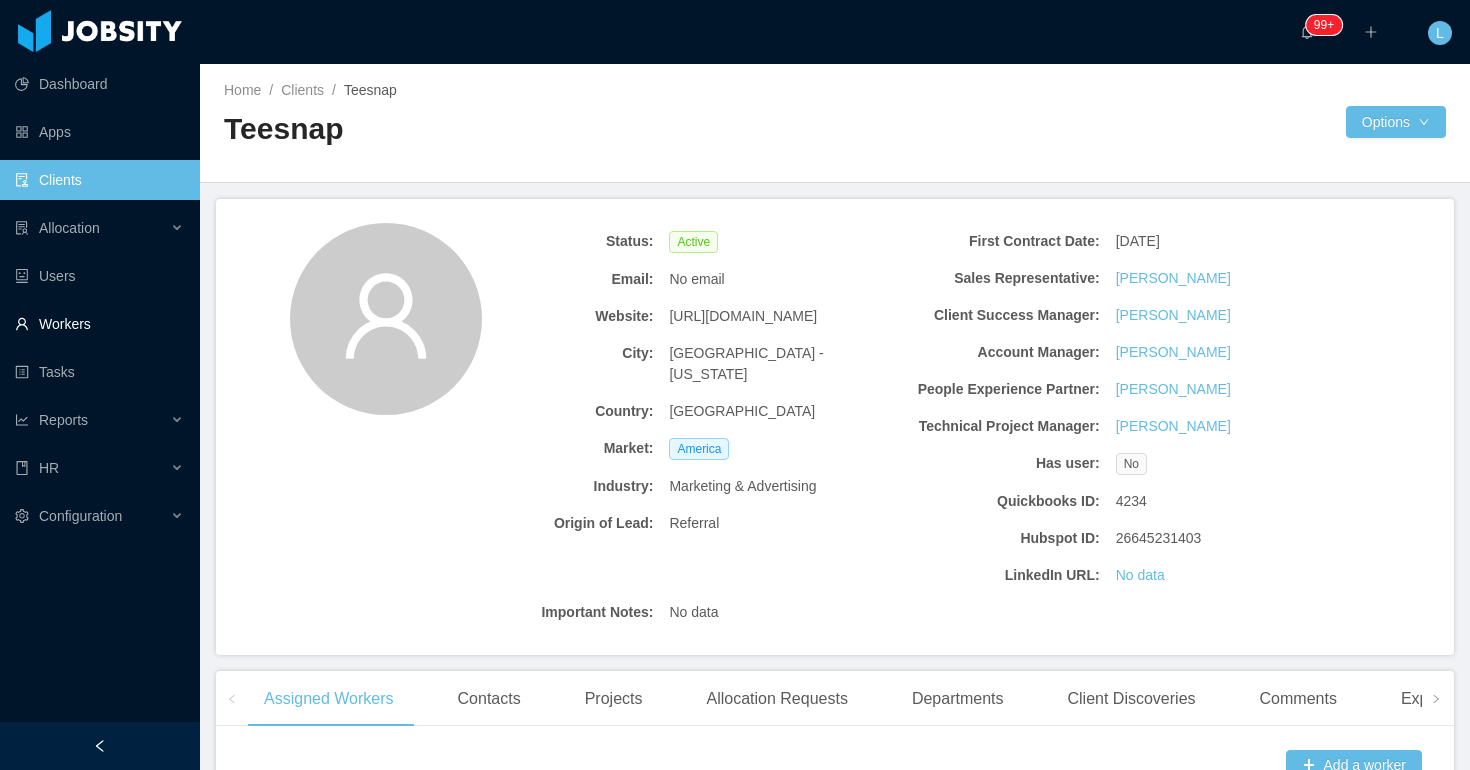click on "Workers" at bounding box center (99, 324) 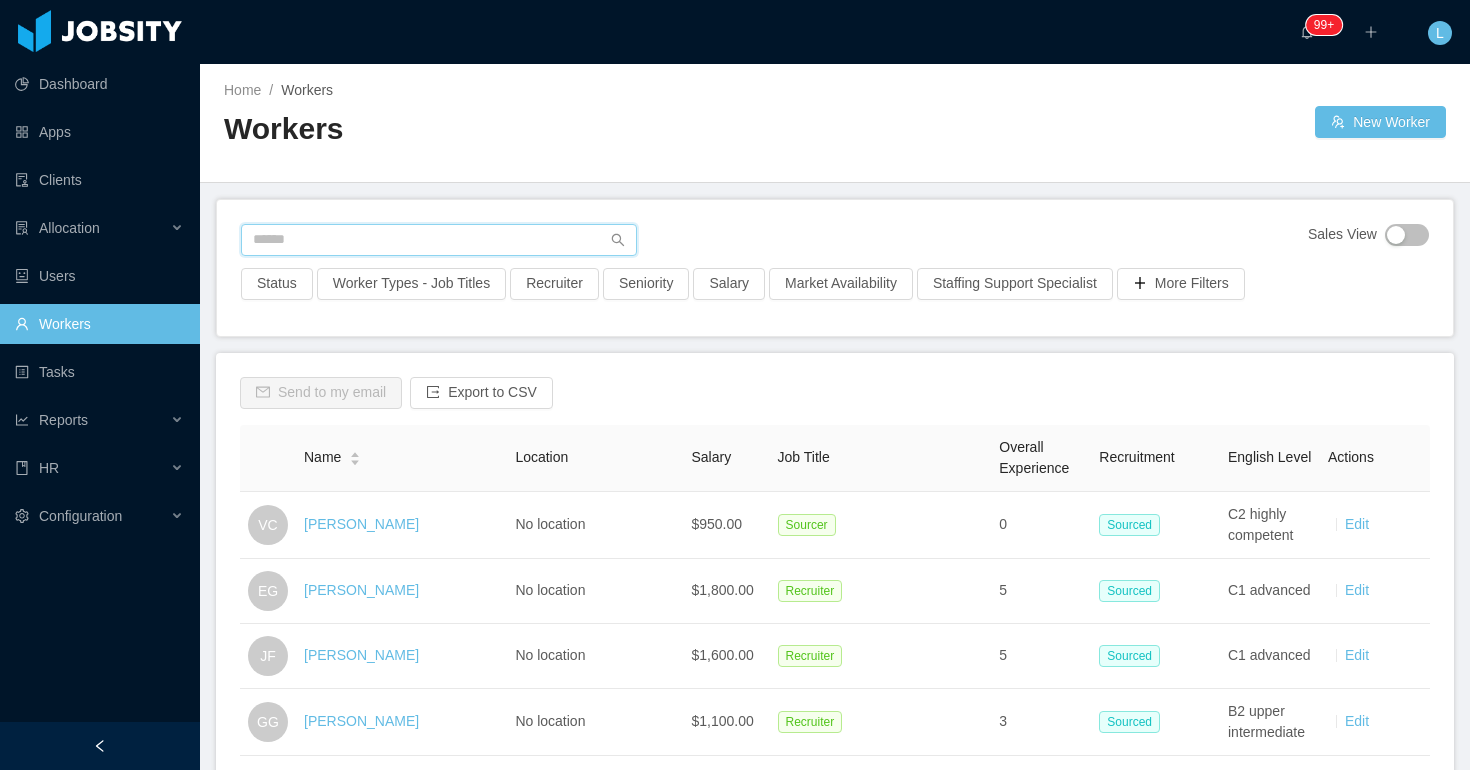 click at bounding box center [439, 240] 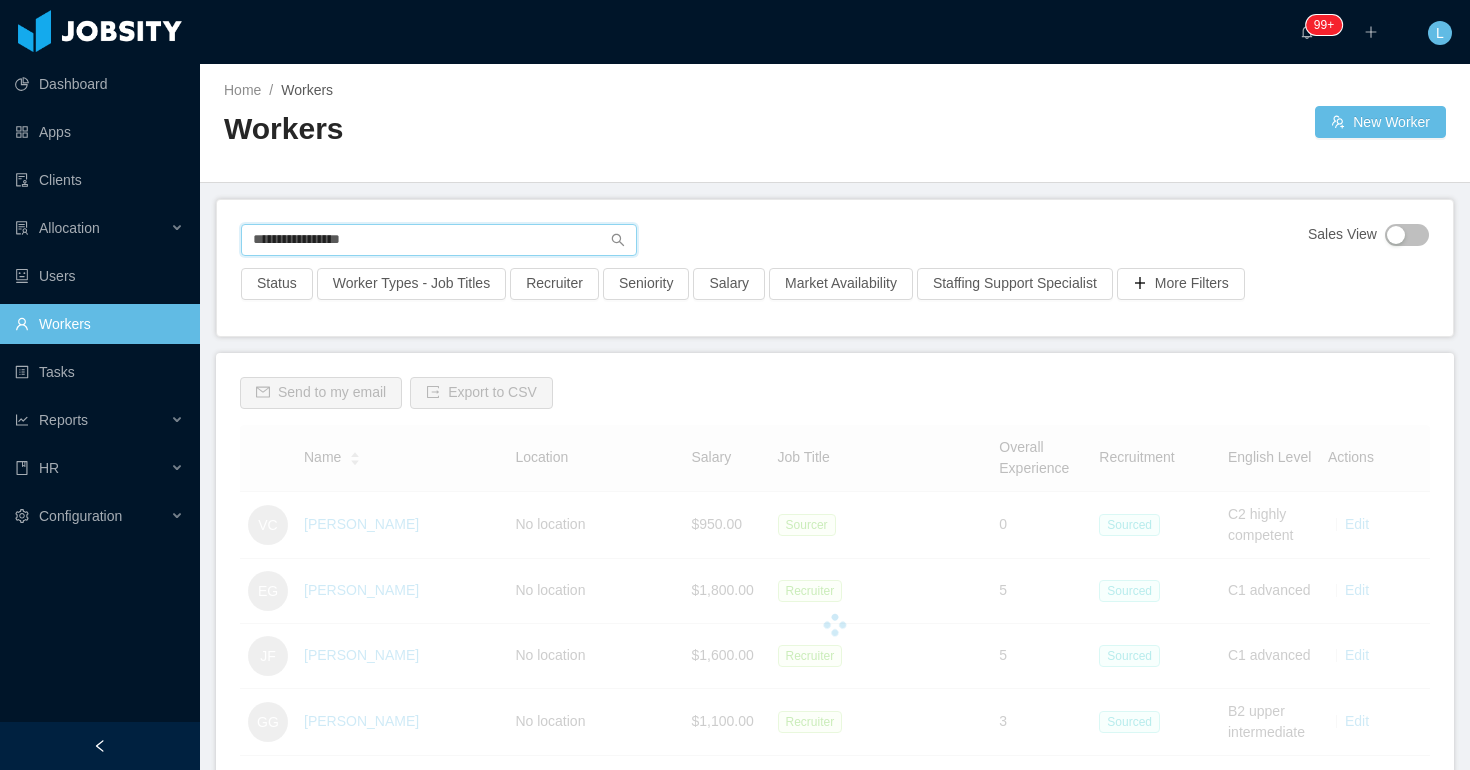 type on "**********" 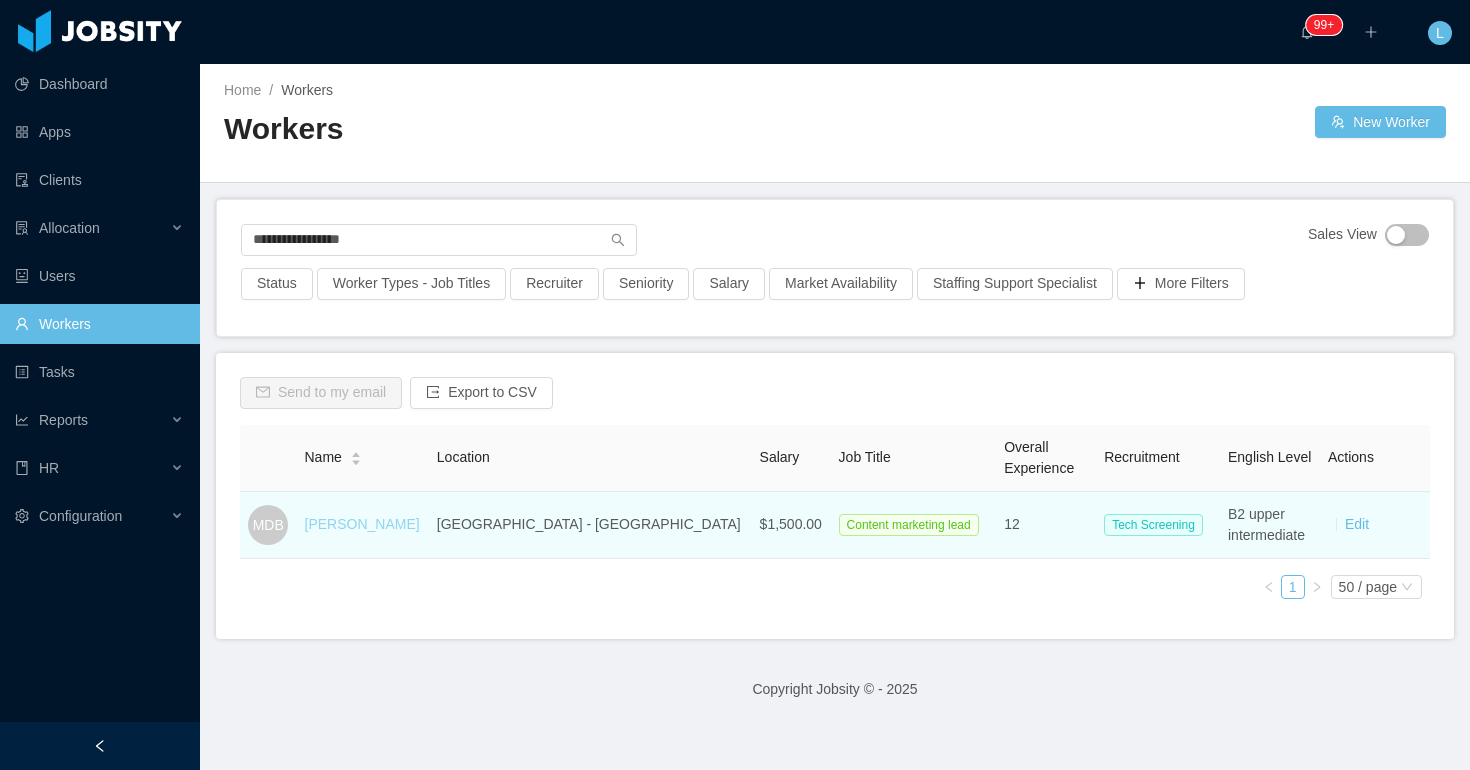 click on "Maximiliano De Benedetto" at bounding box center (362, 524) 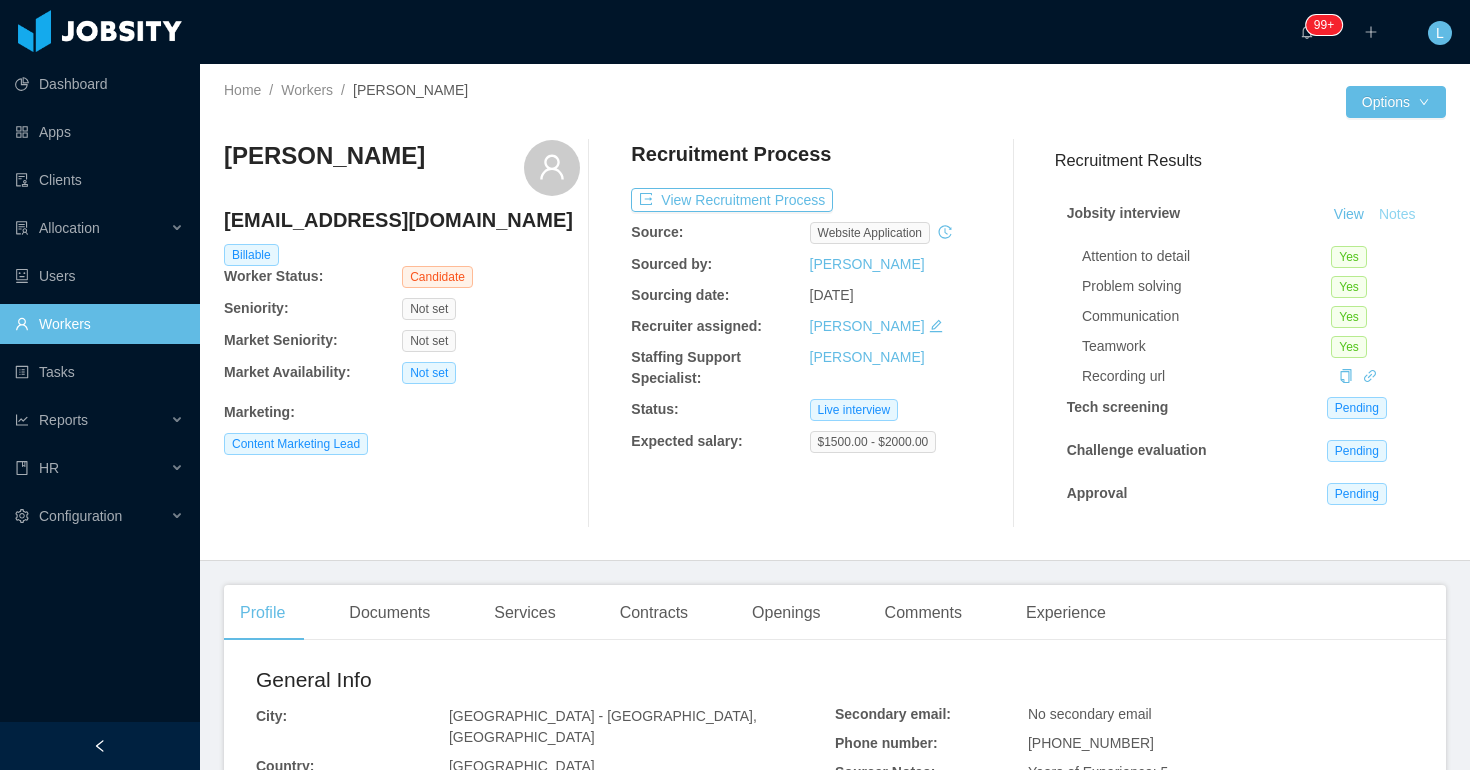 click on "Notes" at bounding box center [1397, 215] 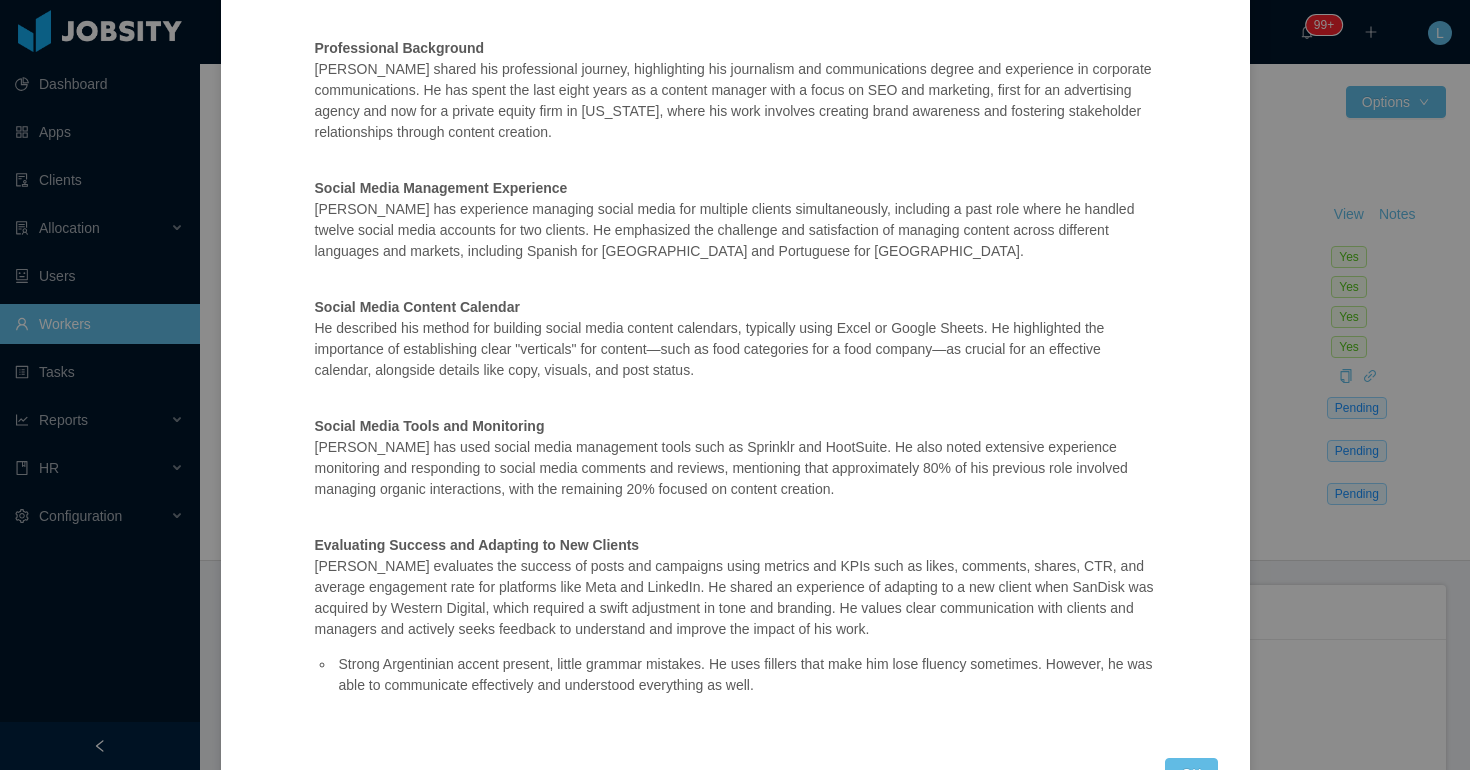 scroll, scrollTop: 370, scrollLeft: 0, axis: vertical 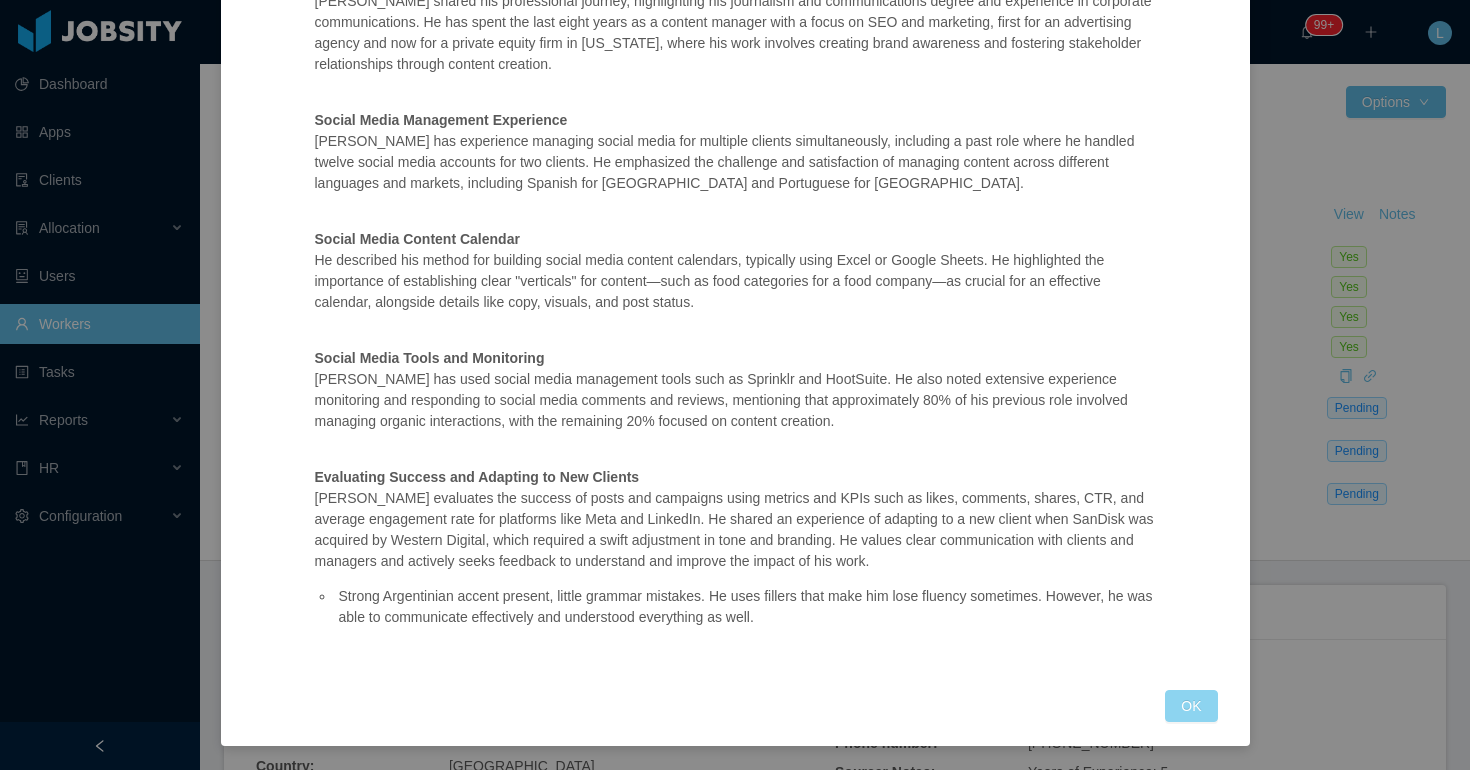click on "OK" at bounding box center (1191, 706) 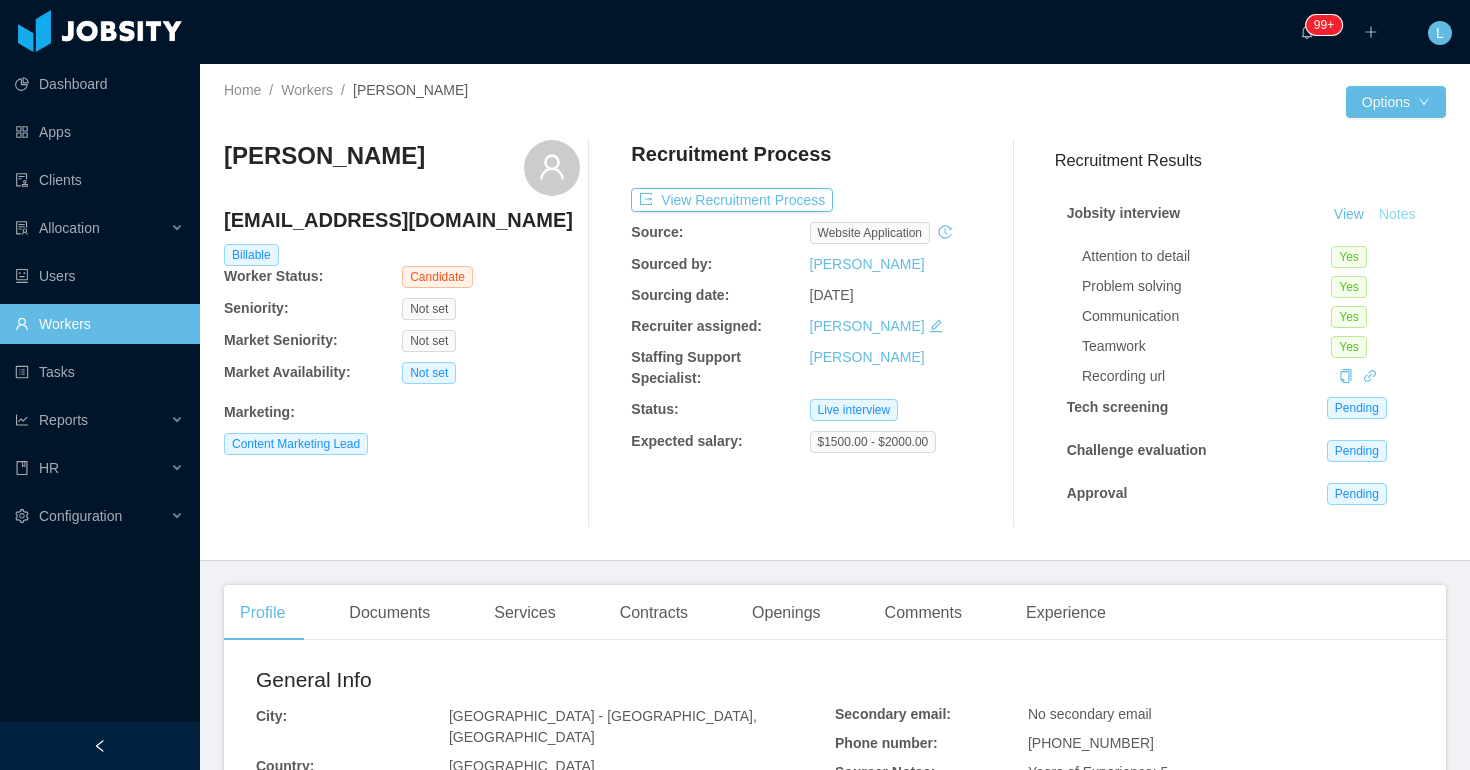 scroll, scrollTop: 270, scrollLeft: 0, axis: vertical 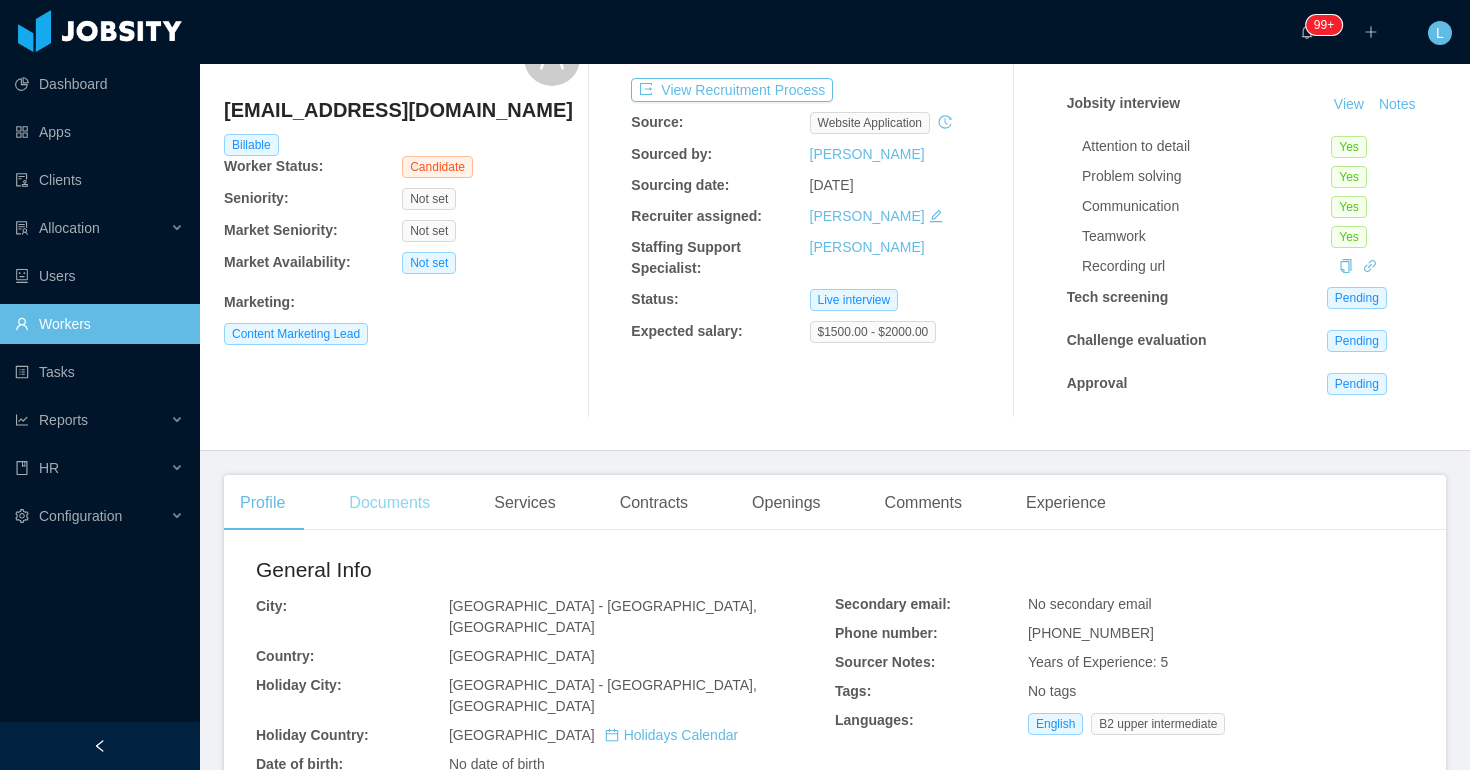 click on "Documents" at bounding box center [389, 503] 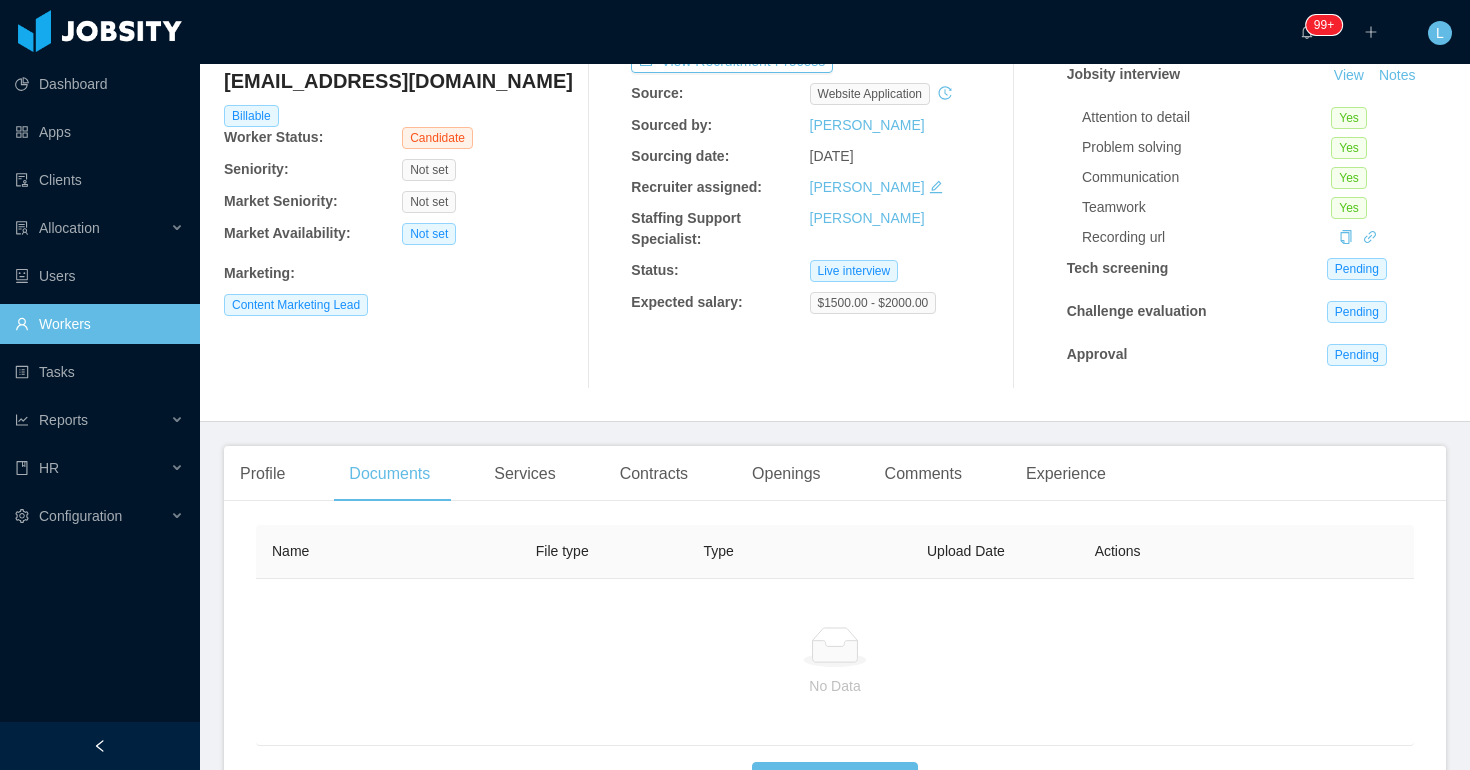 scroll, scrollTop: 68, scrollLeft: 0, axis: vertical 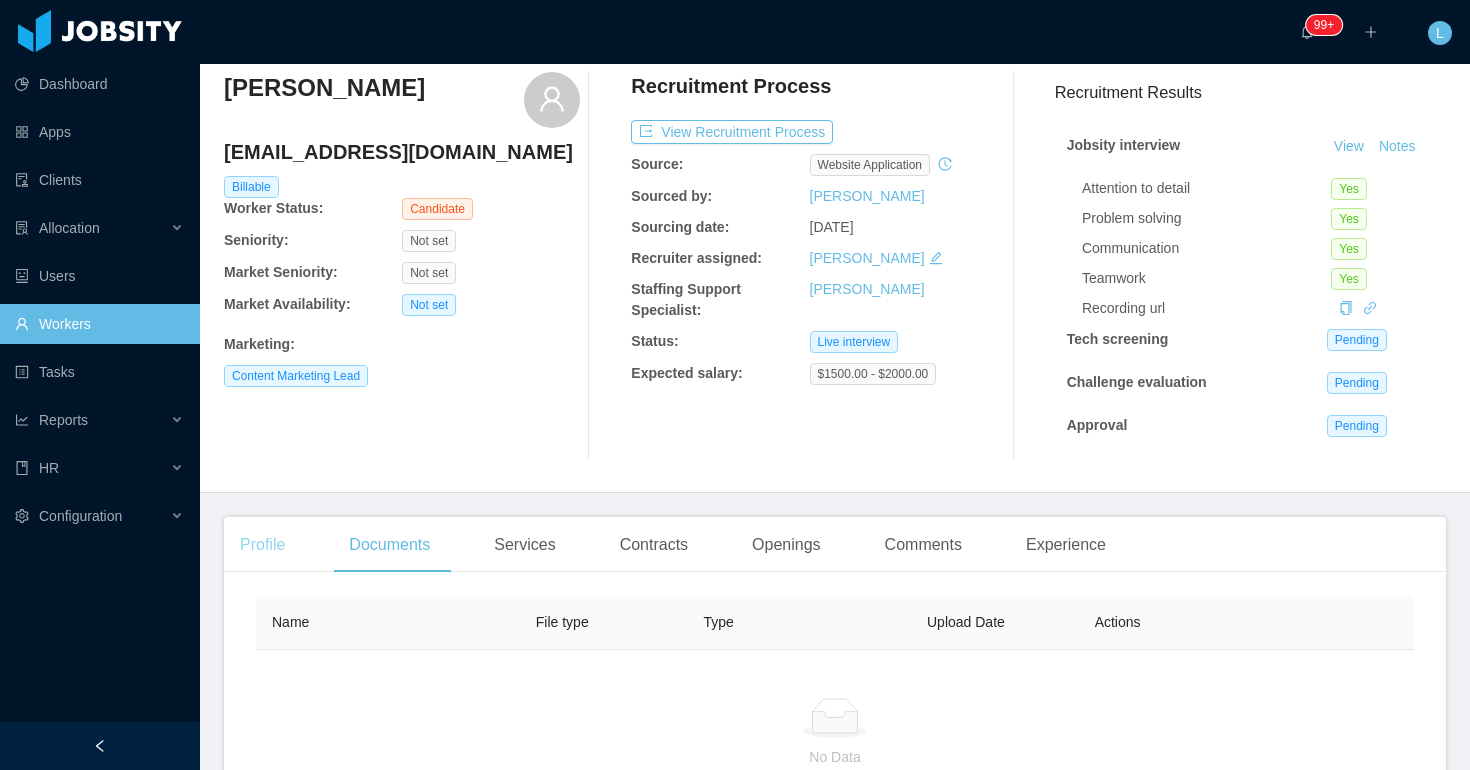 click on "Profile" at bounding box center [262, 545] 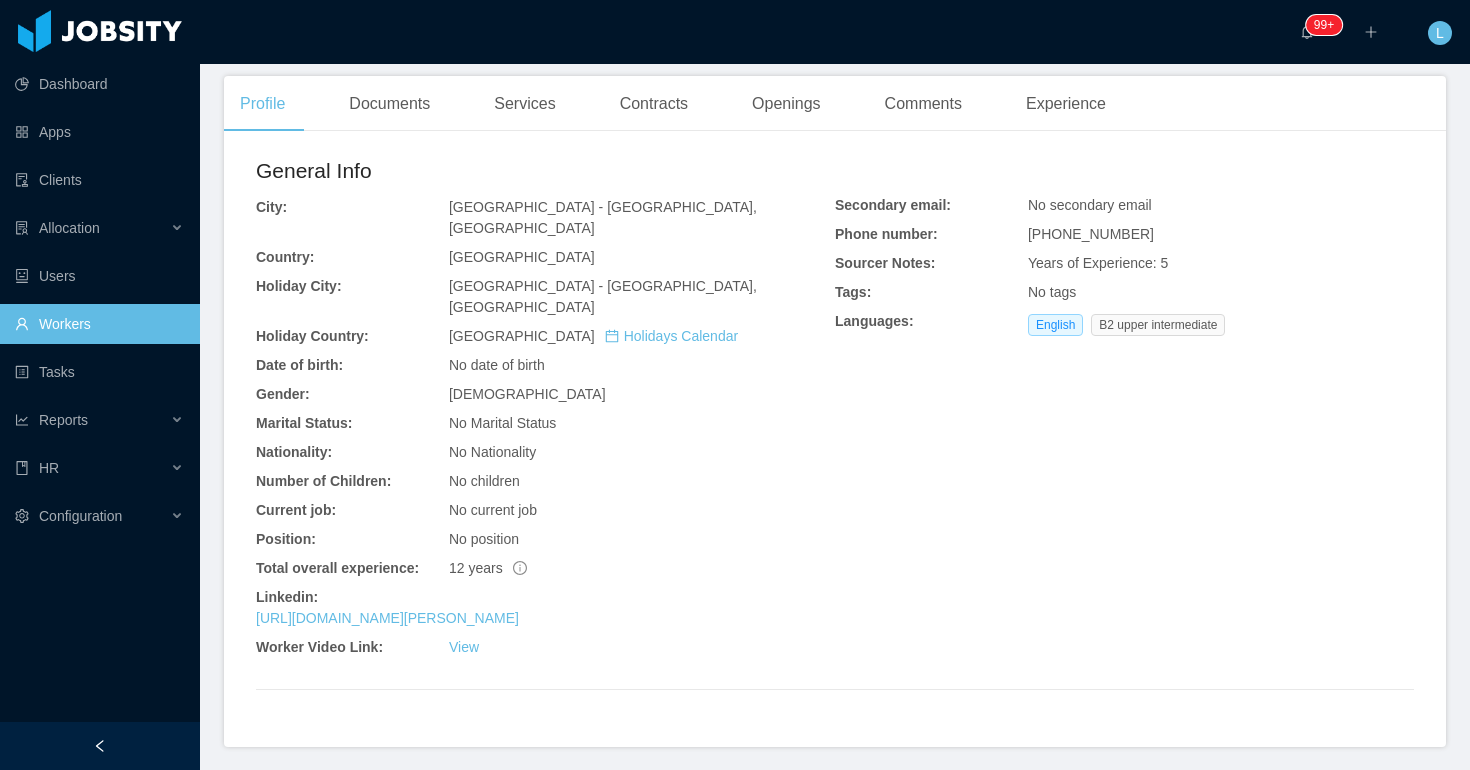 scroll, scrollTop: 505, scrollLeft: 0, axis: vertical 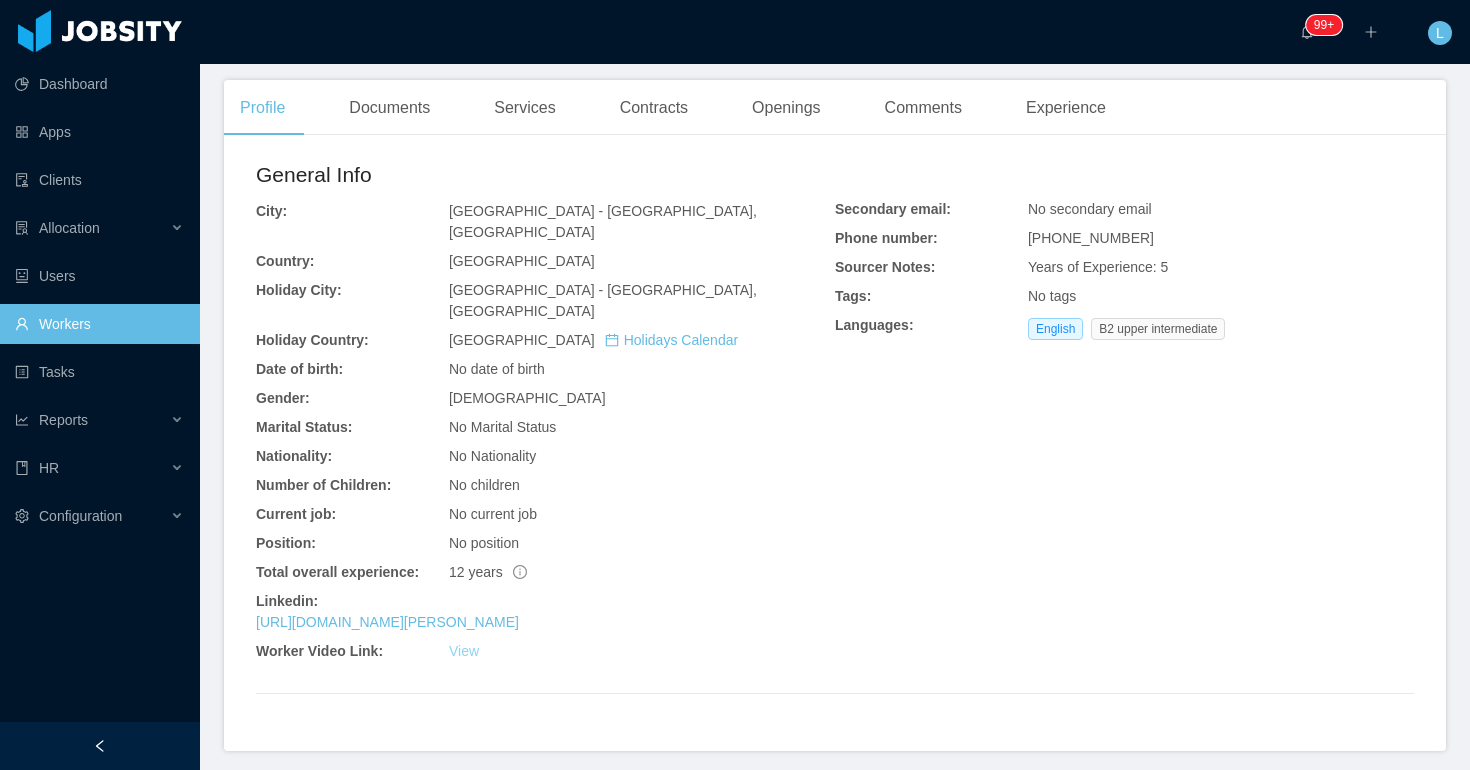 click on "View" at bounding box center [464, 651] 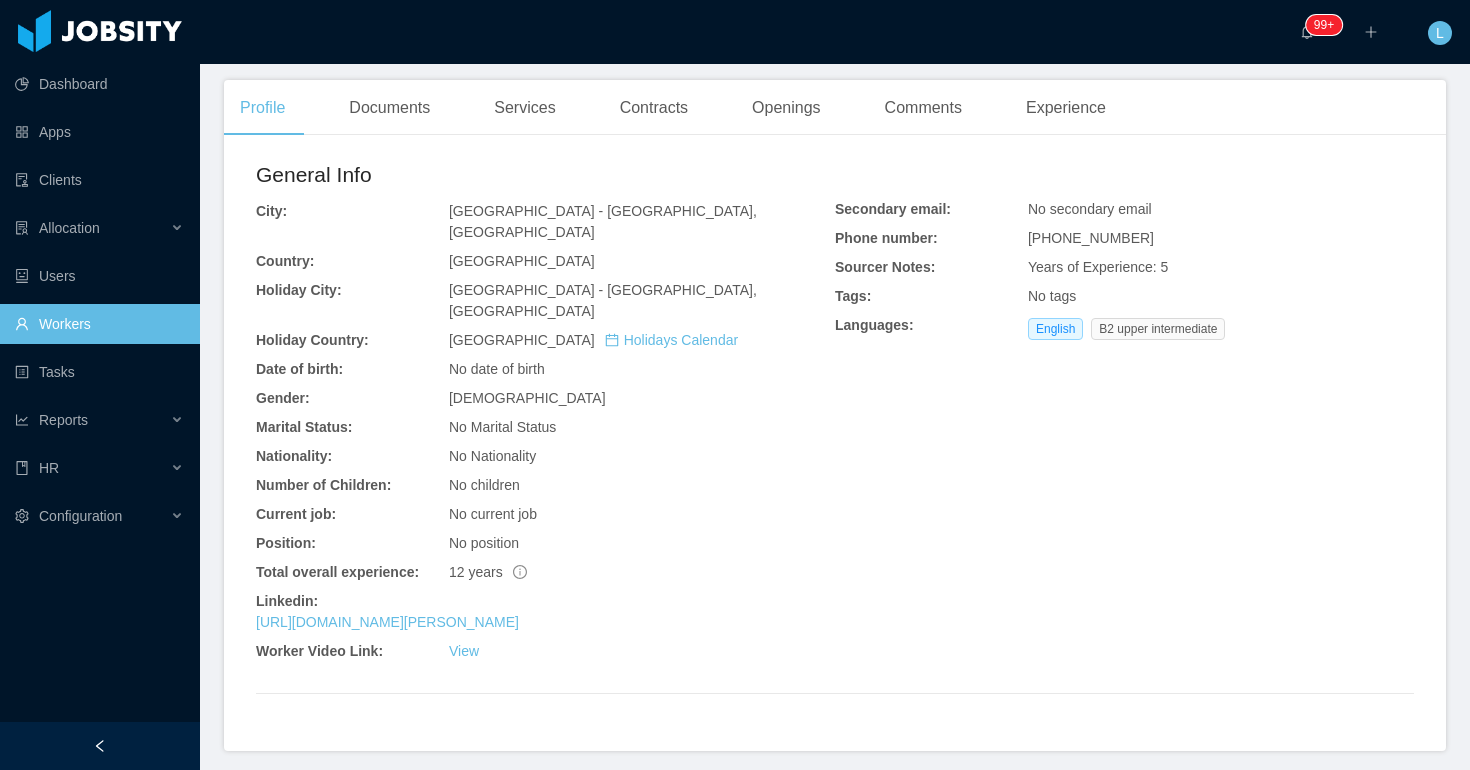 scroll, scrollTop: 0, scrollLeft: 0, axis: both 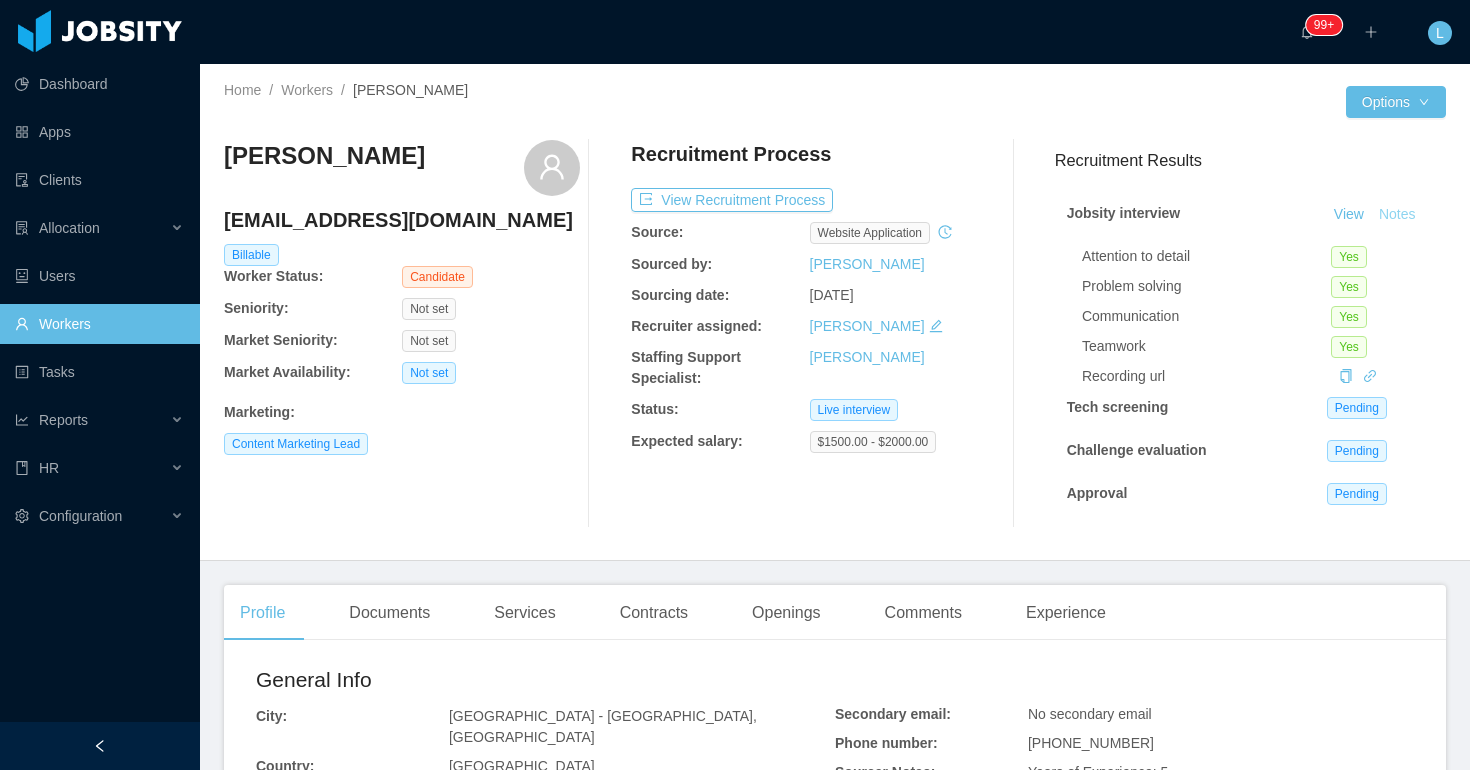 click on "Notes" at bounding box center (1397, 215) 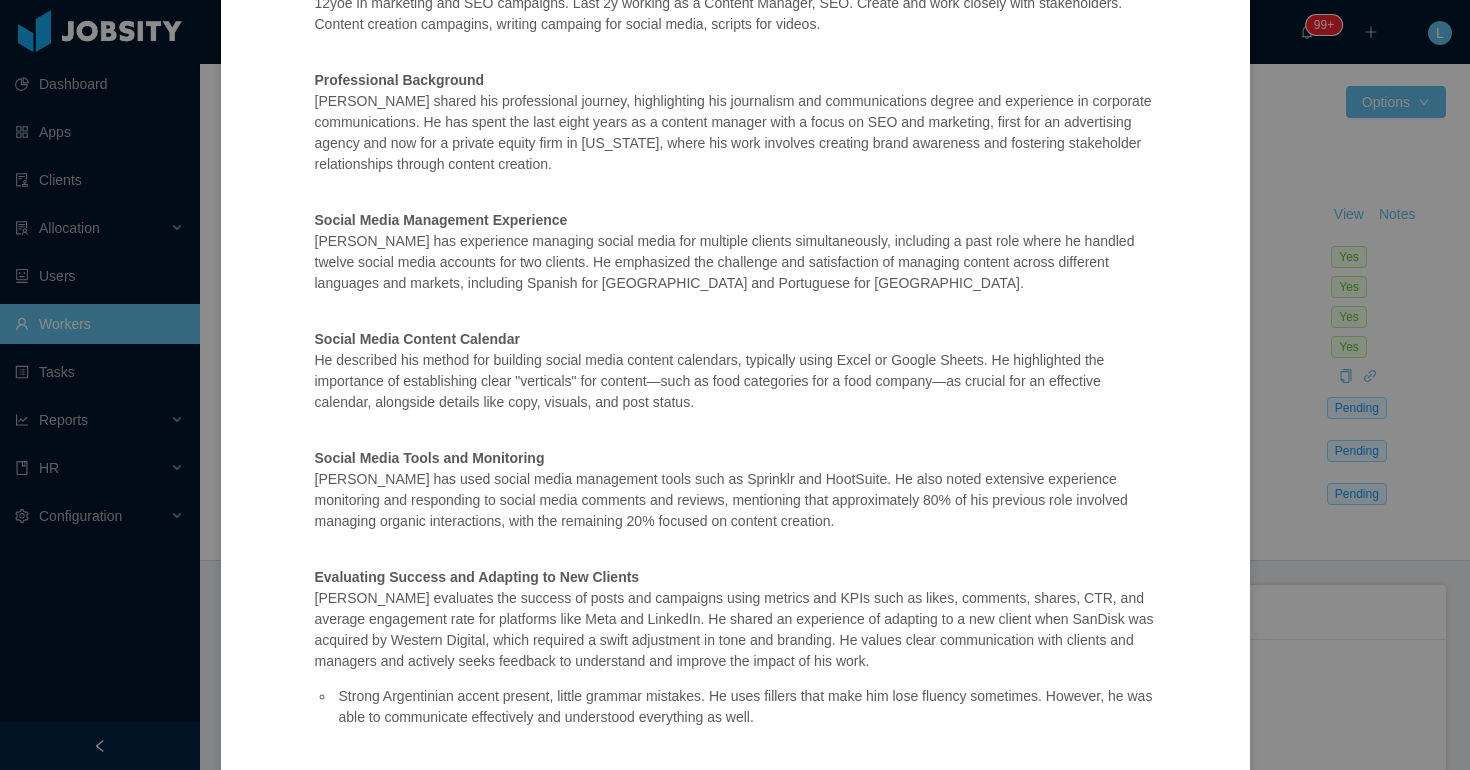 scroll, scrollTop: 370, scrollLeft: 0, axis: vertical 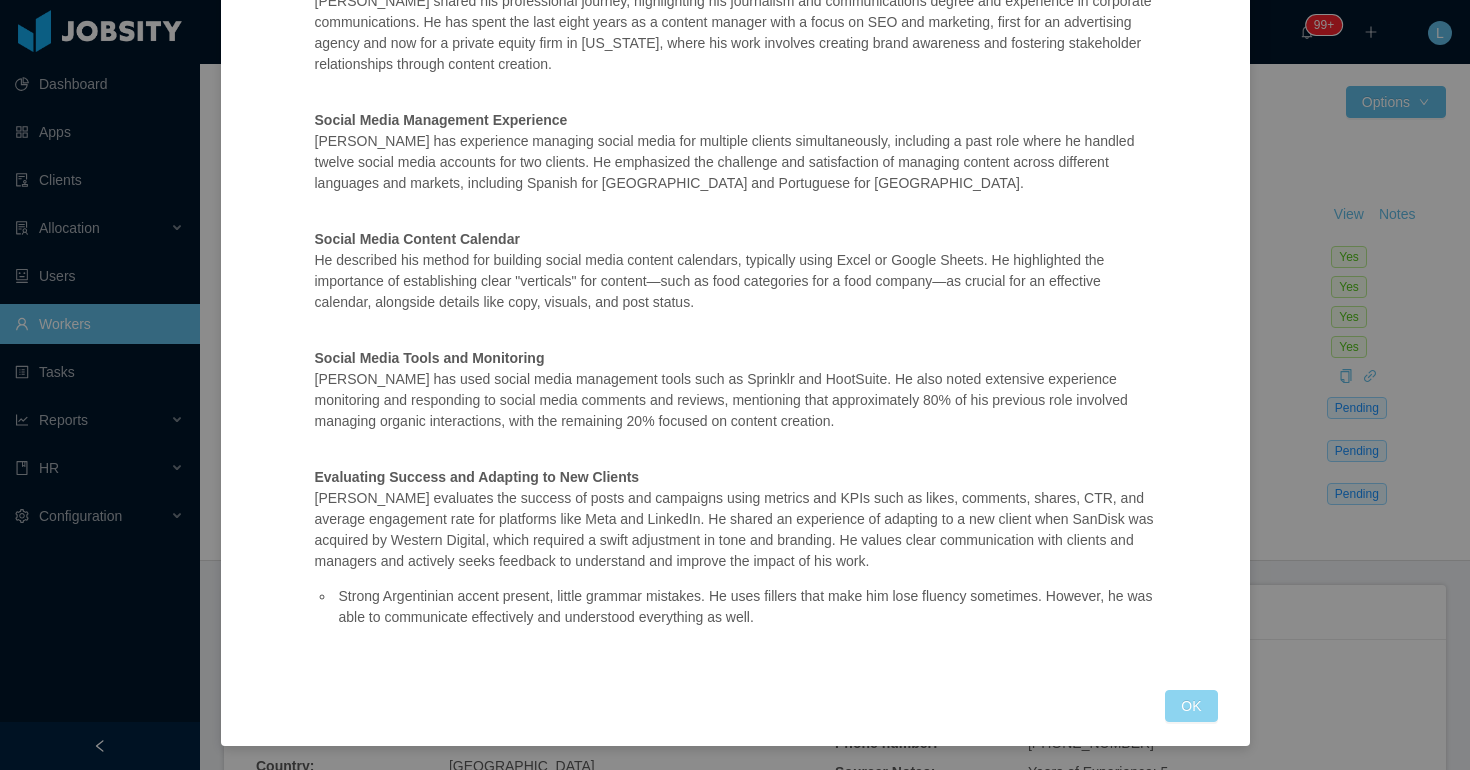 click on "OK" at bounding box center [1191, 706] 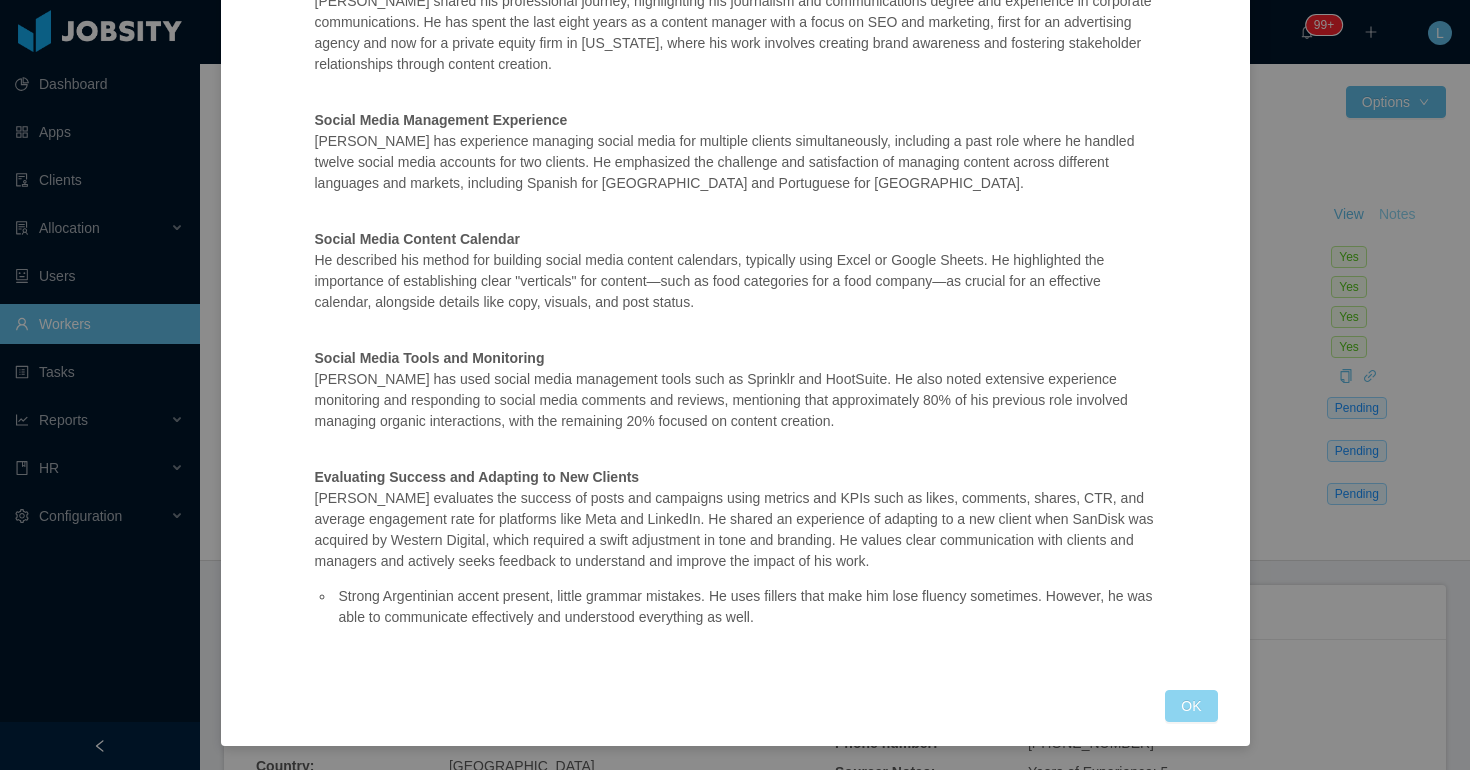 scroll, scrollTop: 270, scrollLeft: 0, axis: vertical 